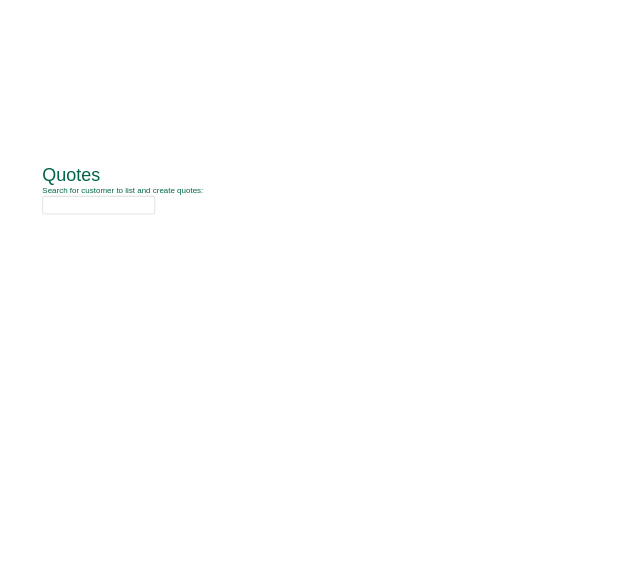 scroll, scrollTop: 0, scrollLeft: 0, axis: both 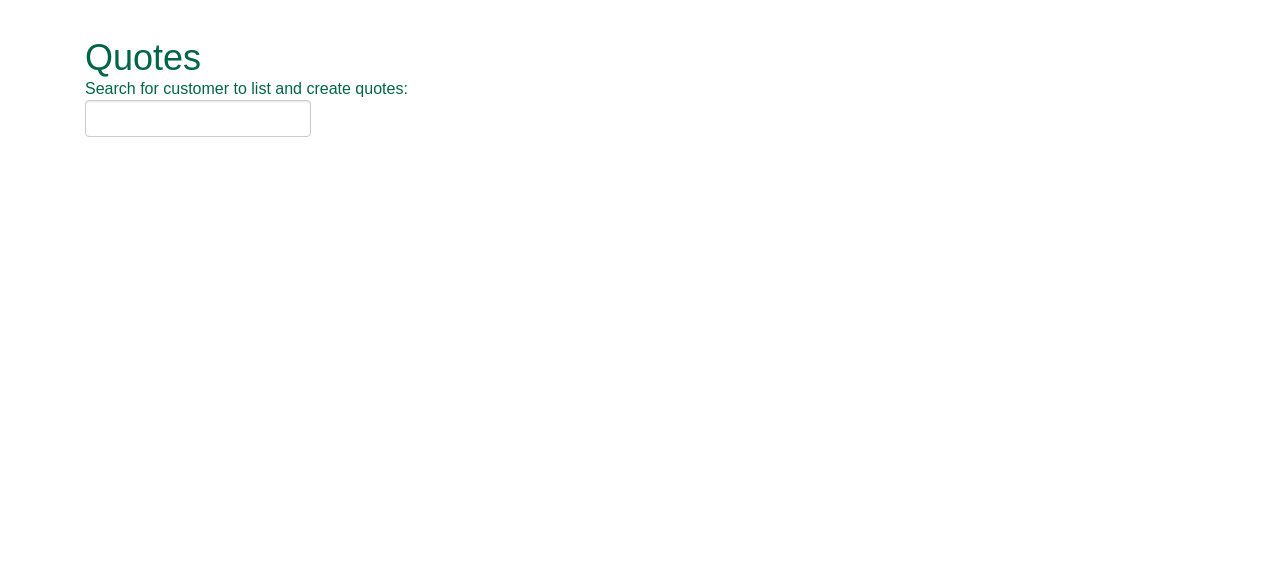 click on "Quotes
Search for customer to list and create quotes:
Quotes
New Quote
No.
Cust No.
Customer Name
PO Number
Quote Contact
Amount Loading..." at bounding box center (640, 88) 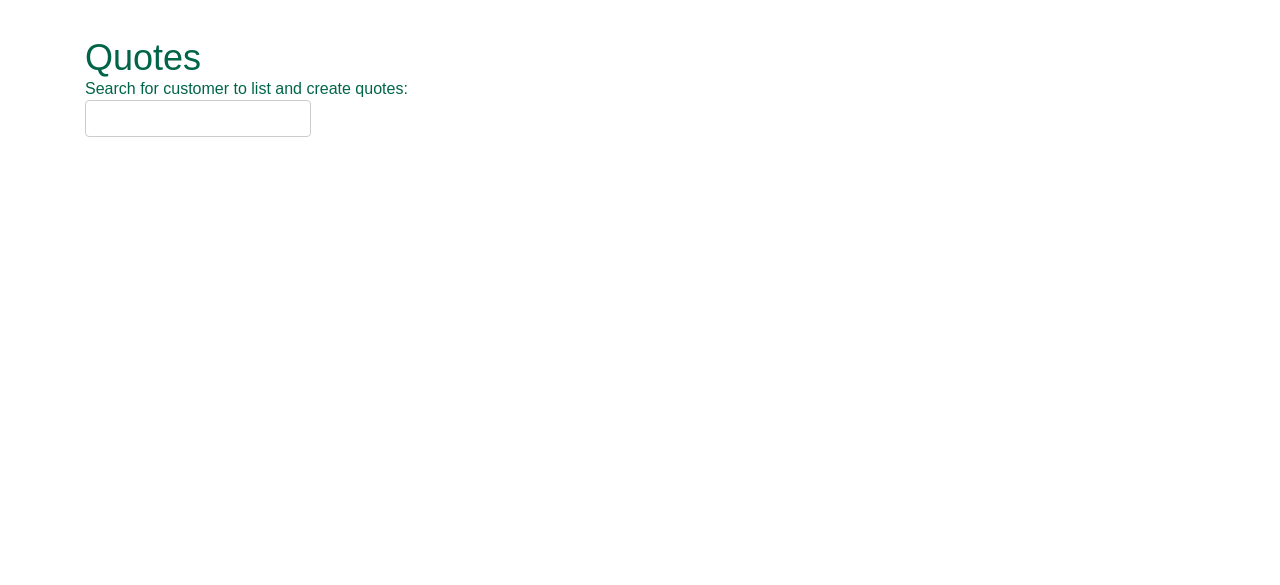 click at bounding box center (198, 118) 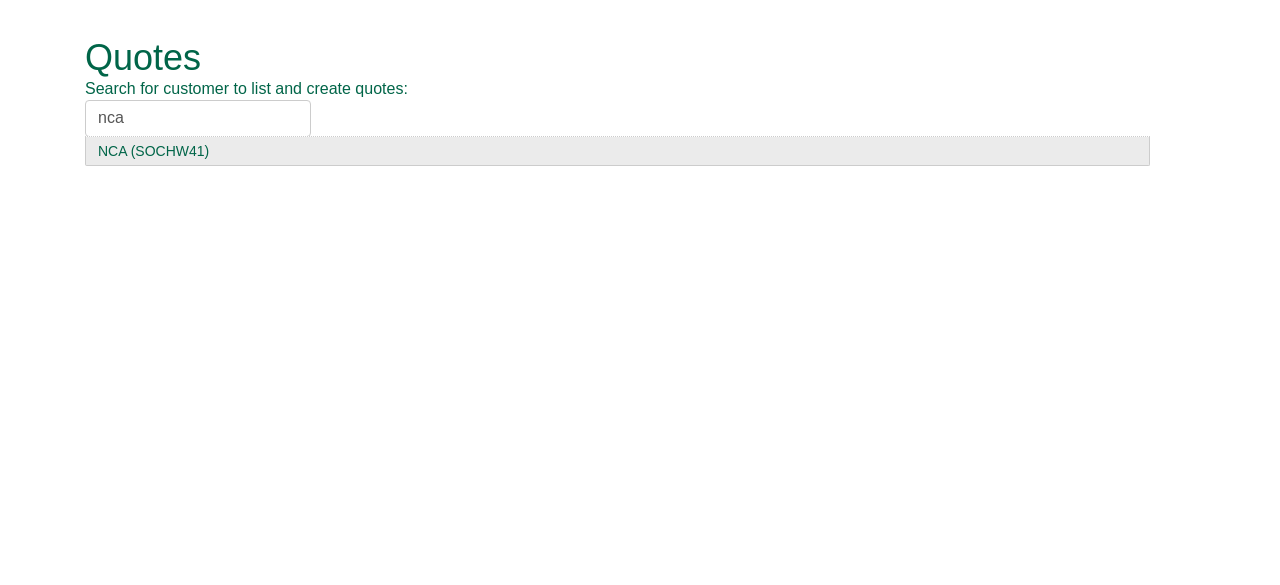 type on "nca" 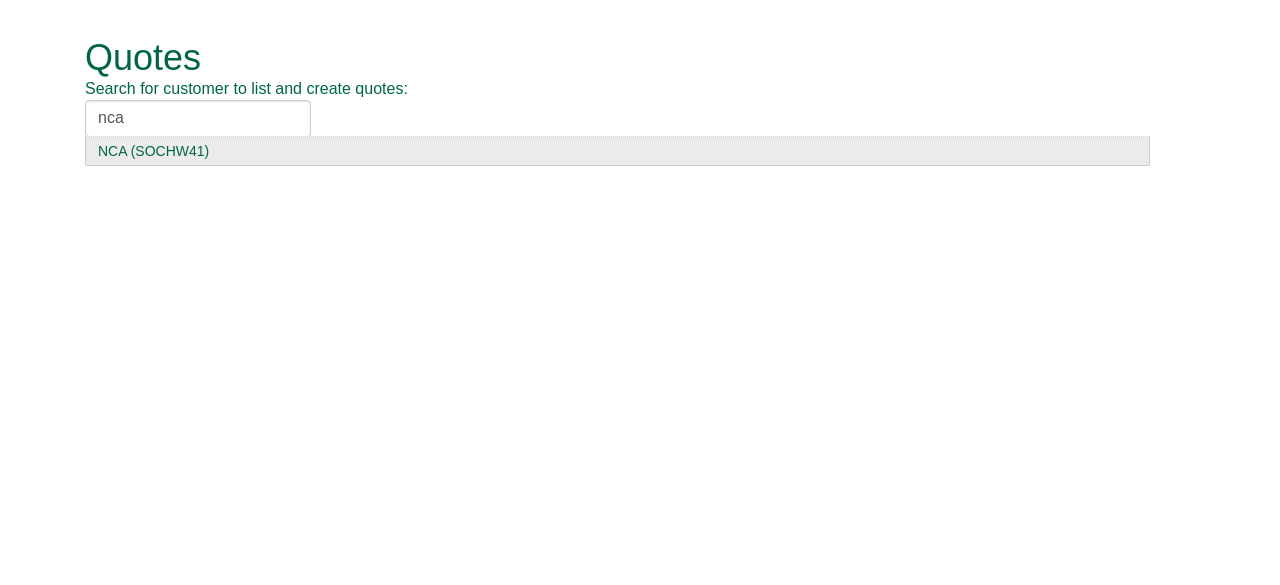 click on "NCA (SOCHW41)" at bounding box center [617, 151] 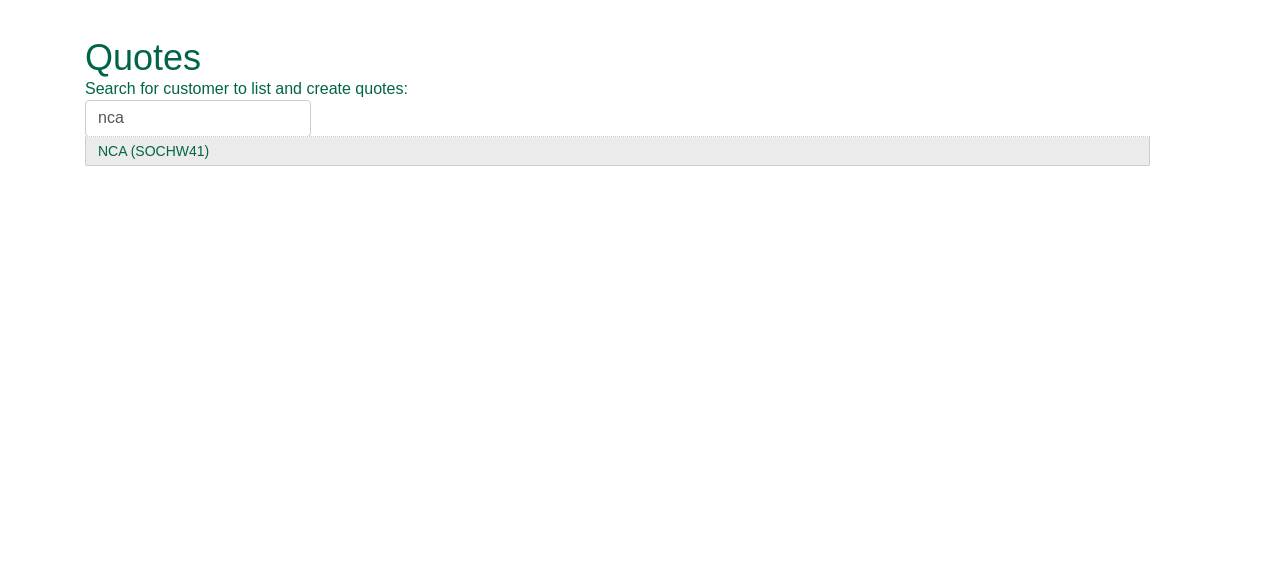 click on "nca" at bounding box center (198, 118) 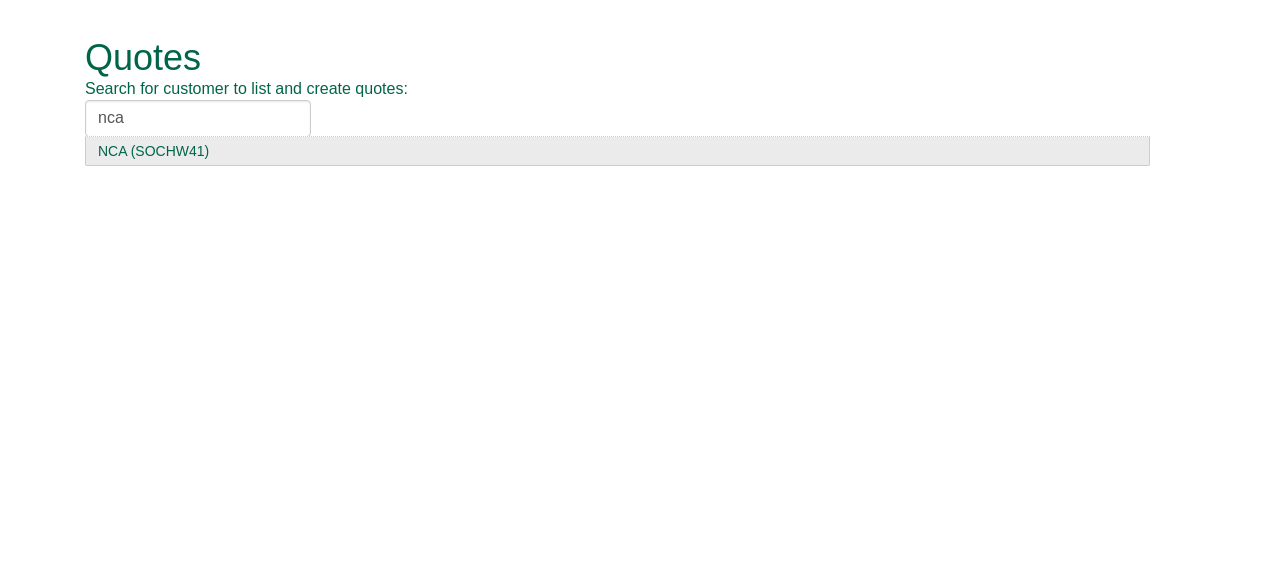 click on "NCA (SOCHW41)" at bounding box center (617, 151) 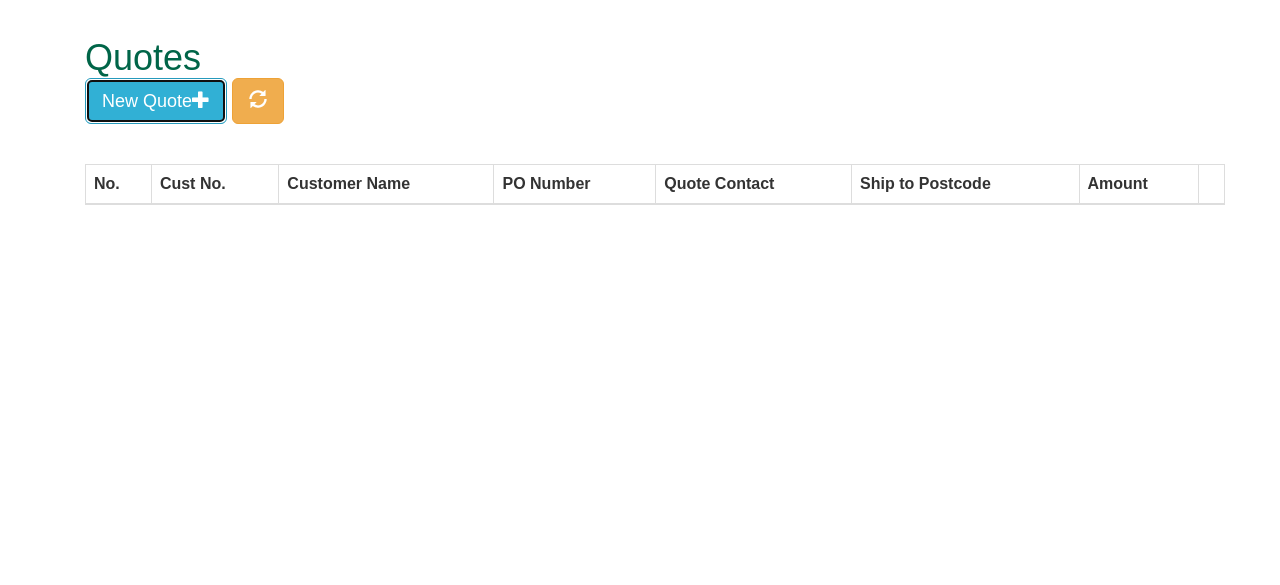 click on "New Quote" at bounding box center (156, 101) 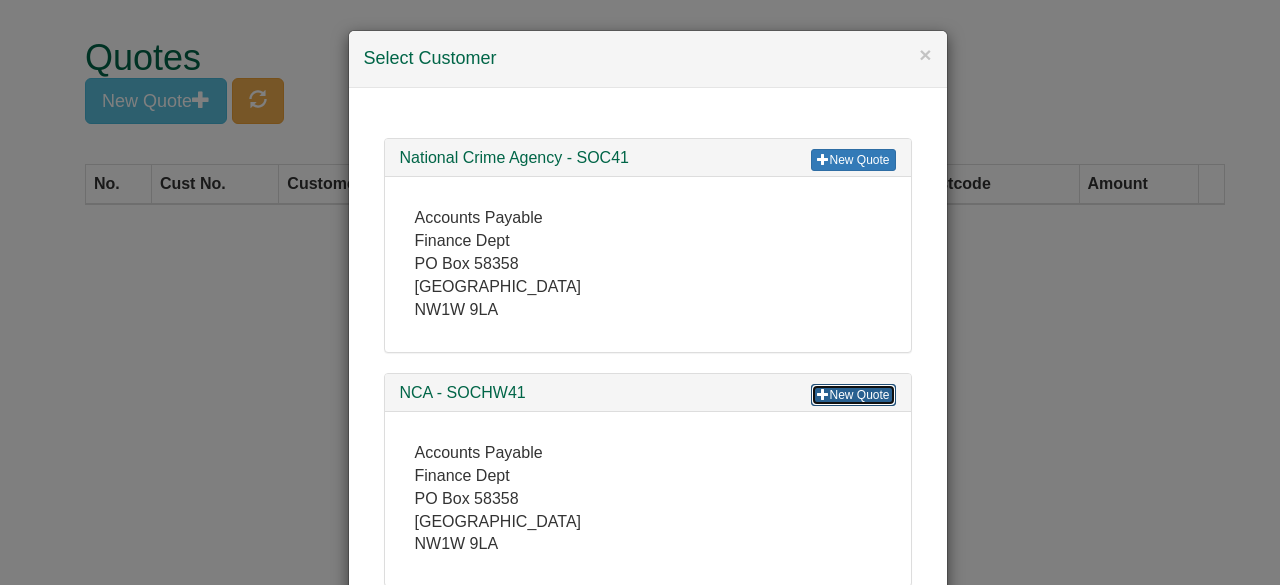 click on "New Quote" at bounding box center [853, 395] 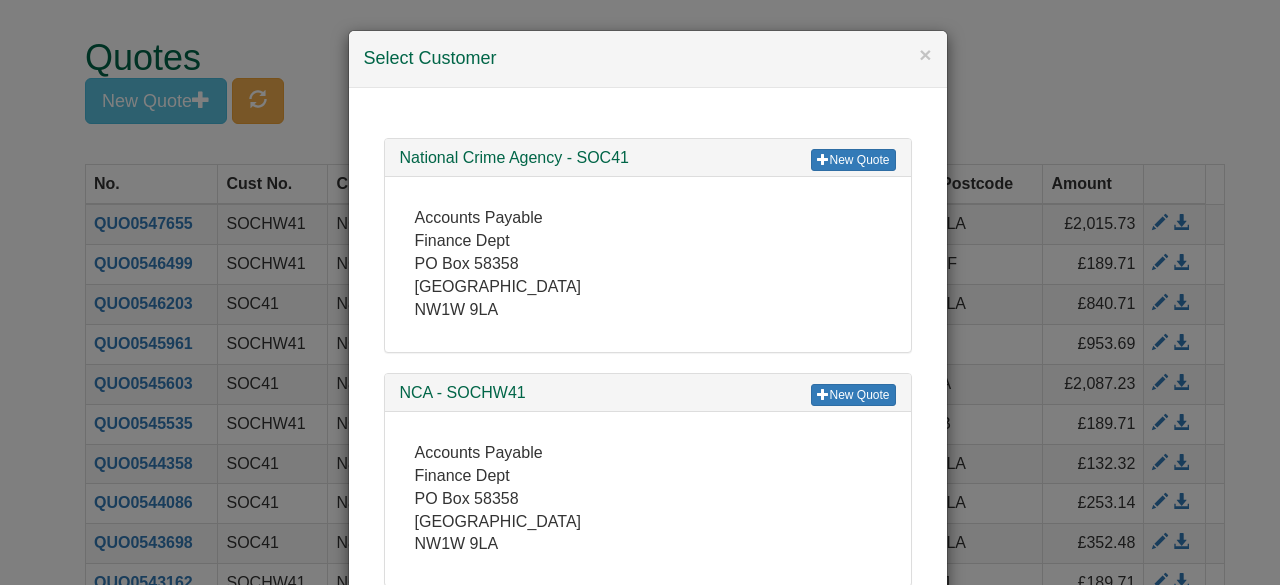 click on "Select Customer" at bounding box center (648, 59) 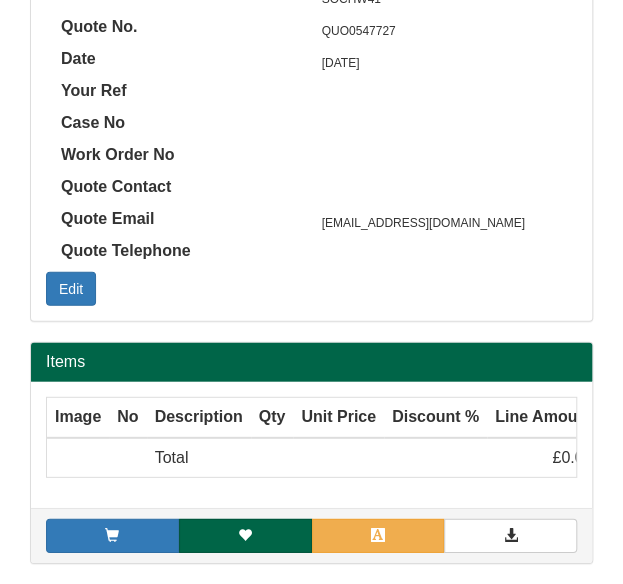 scroll, scrollTop: 1094, scrollLeft: 0, axis: vertical 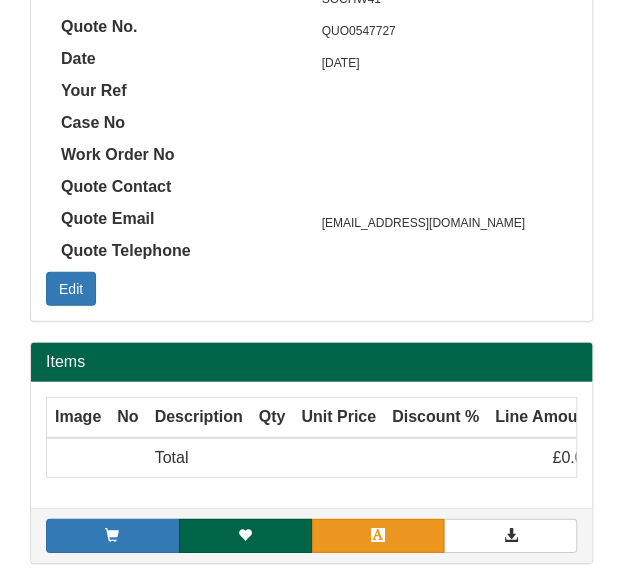 click on "Add item by SKU" at bounding box center [378, 536] 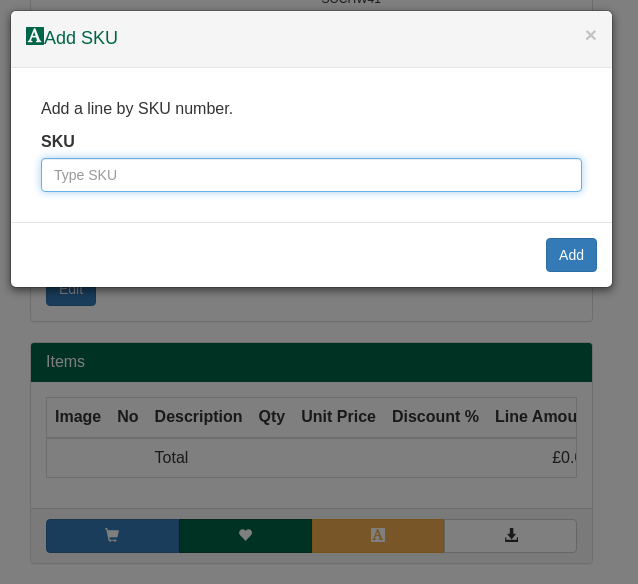 click at bounding box center [311, 175] 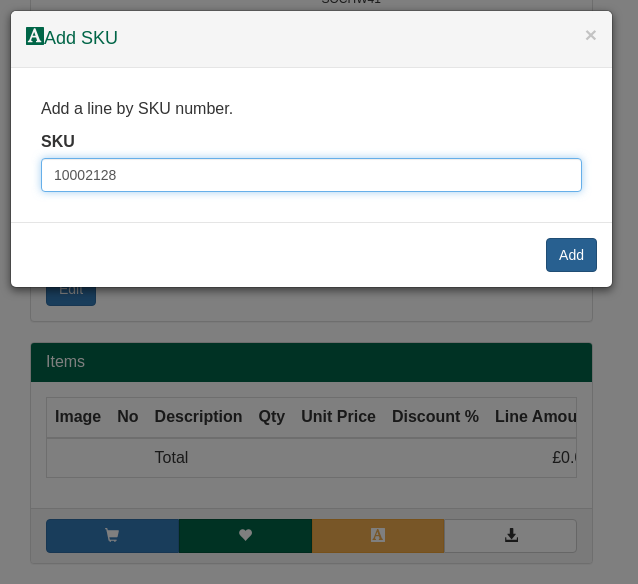 type on "10002128" 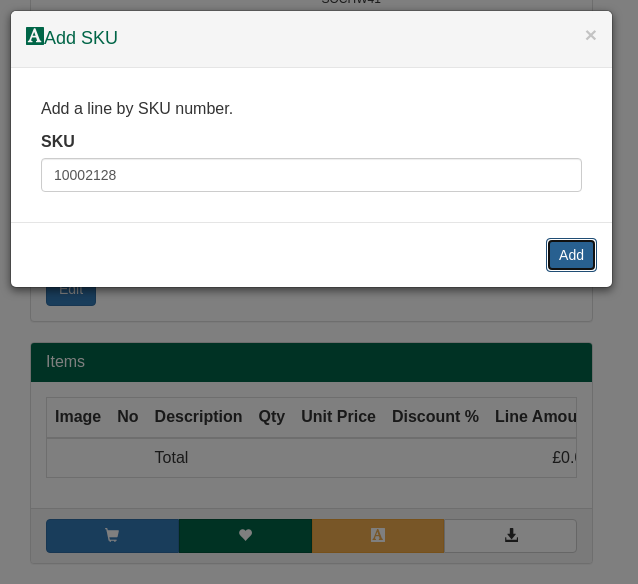 click on "Add" at bounding box center (571, 255) 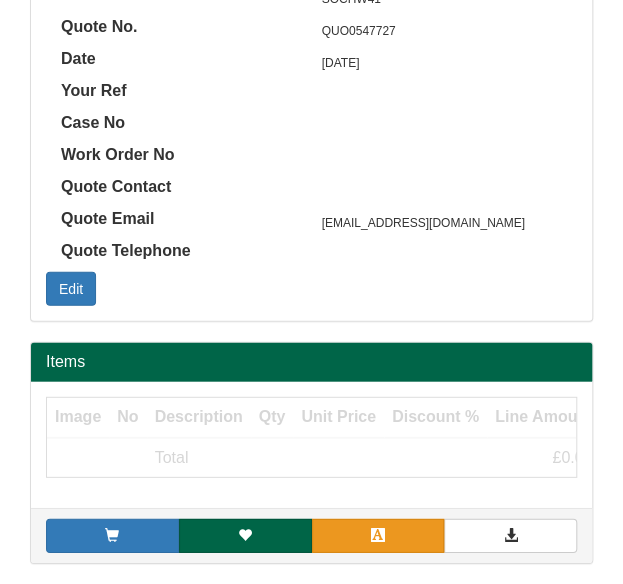 click on "Add item by SKU" at bounding box center [378, 536] 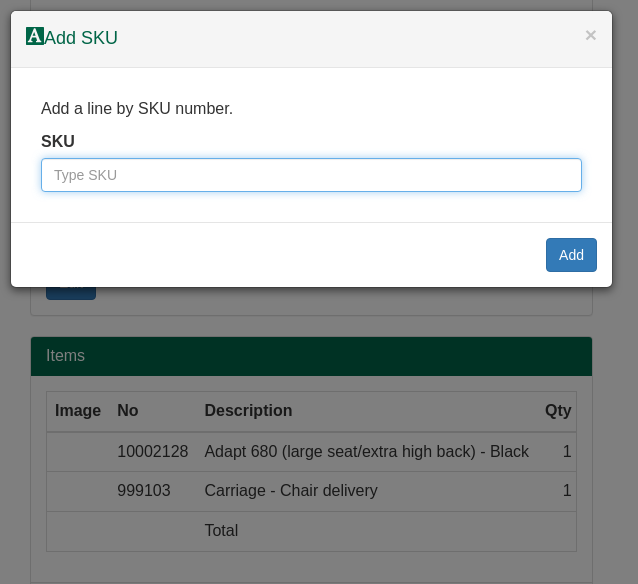 click at bounding box center [311, 175] 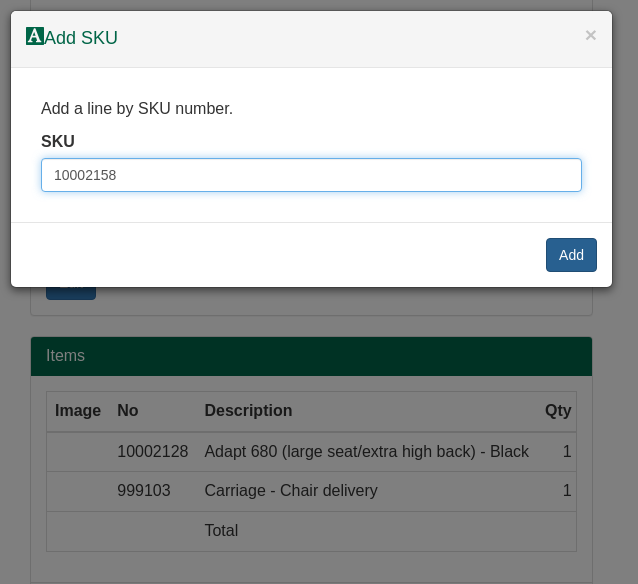 type on "10002158" 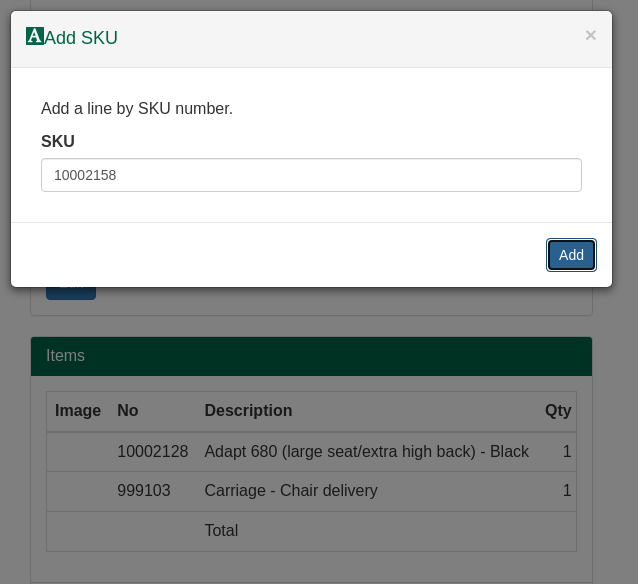 click on "Add" at bounding box center [571, 255] 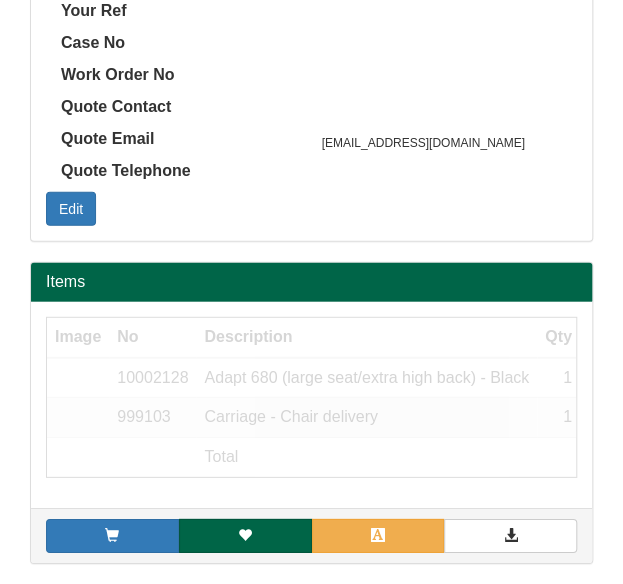 scroll, scrollTop: 1172, scrollLeft: 0, axis: vertical 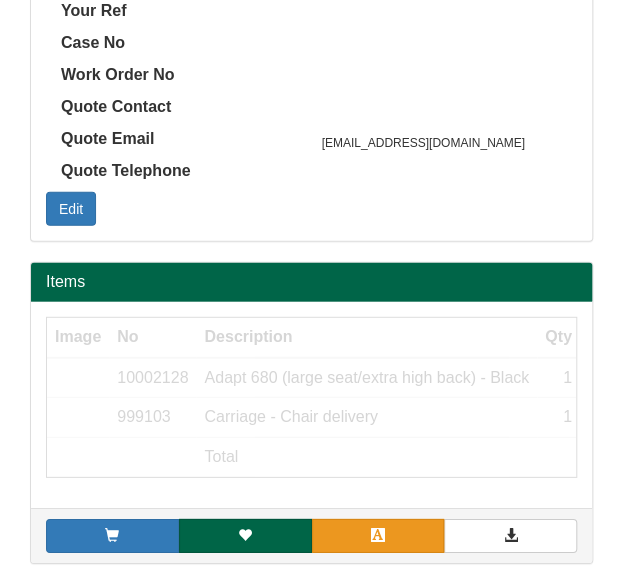 click at bounding box center (378, 535) 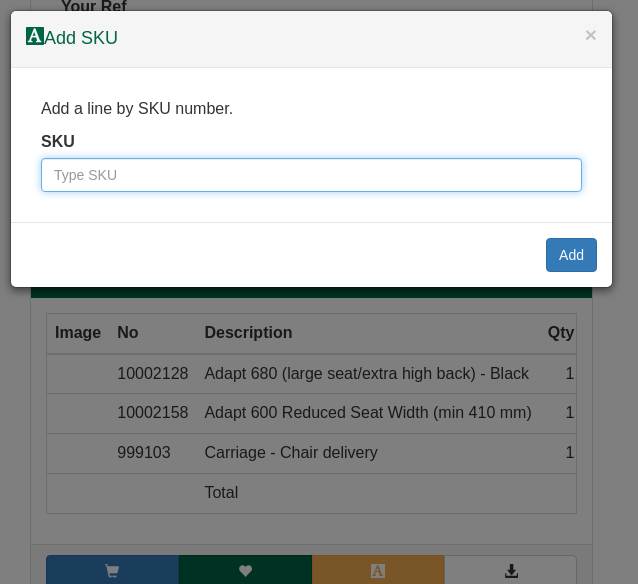 click at bounding box center [311, 175] 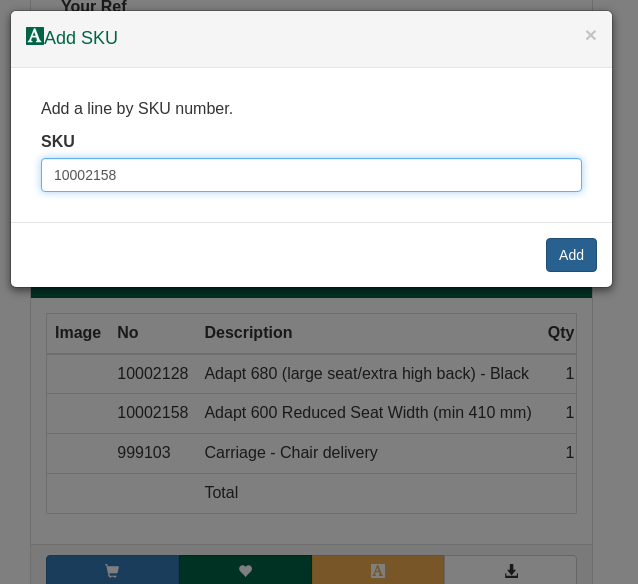 type on "10002158" 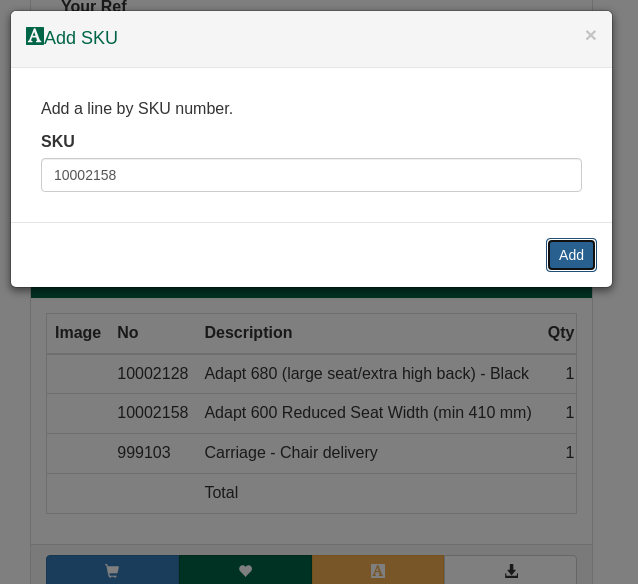 click on "Add" at bounding box center [571, 255] 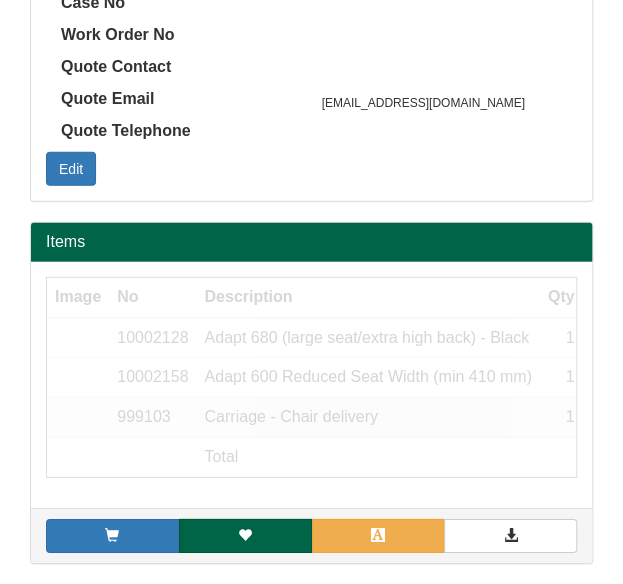 scroll, scrollTop: 1213, scrollLeft: 0, axis: vertical 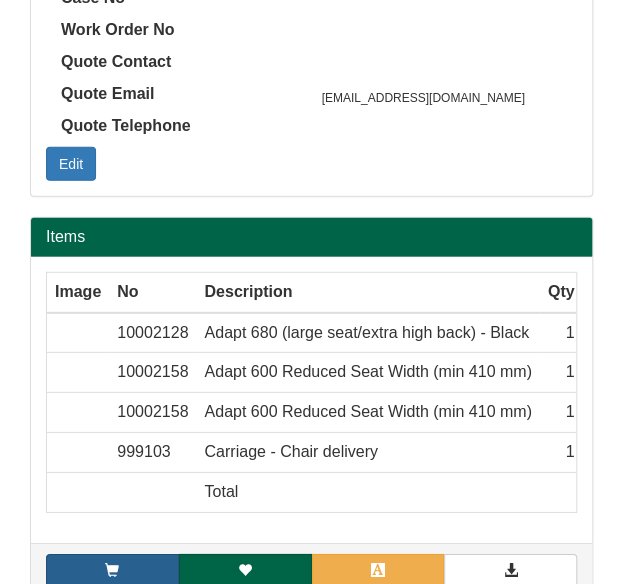click on "Add item" at bounding box center (112, 571) 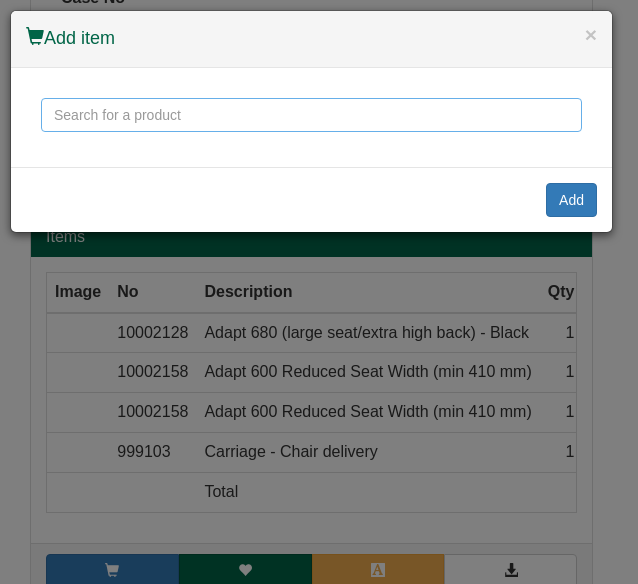 click at bounding box center [311, 115] 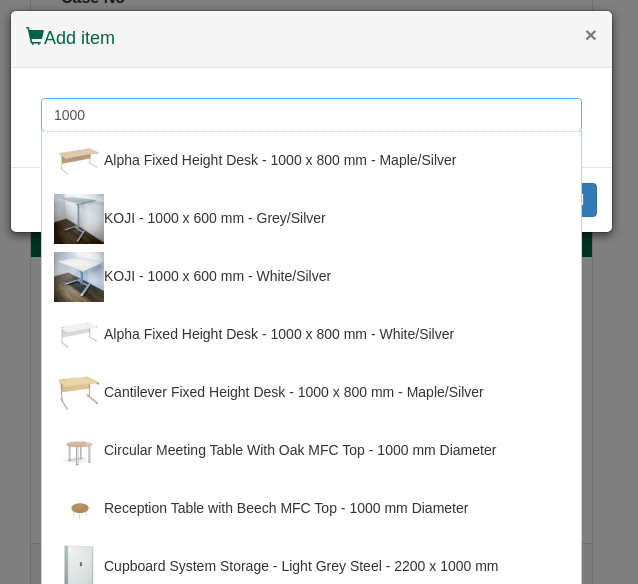 type on "1000" 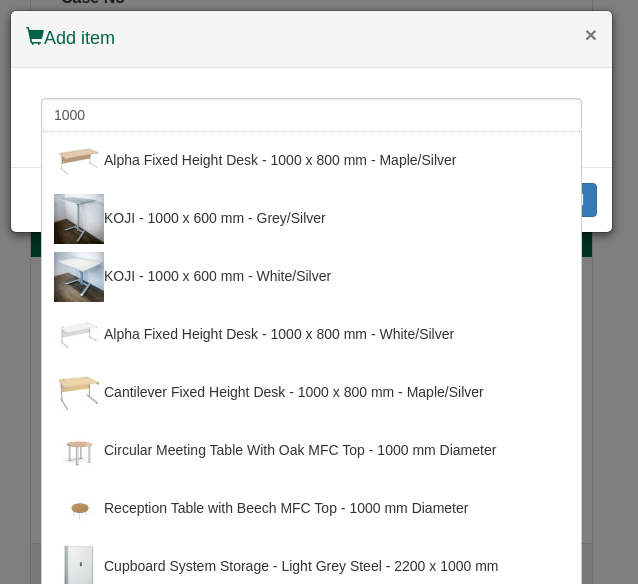 click on "×" at bounding box center [591, 34] 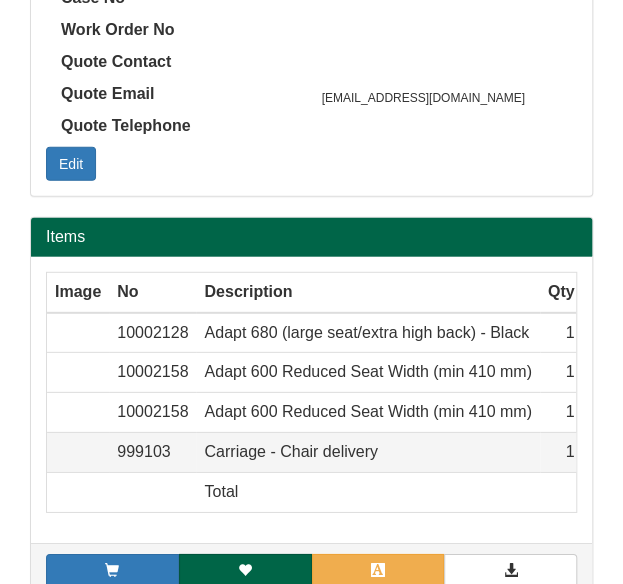 scroll, scrollTop: 1253, scrollLeft: 0, axis: vertical 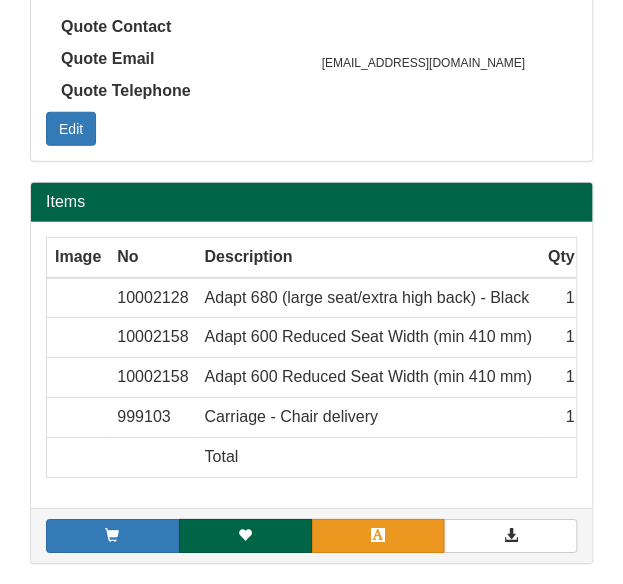 click on "Add item by SKU" at bounding box center (378, 536) 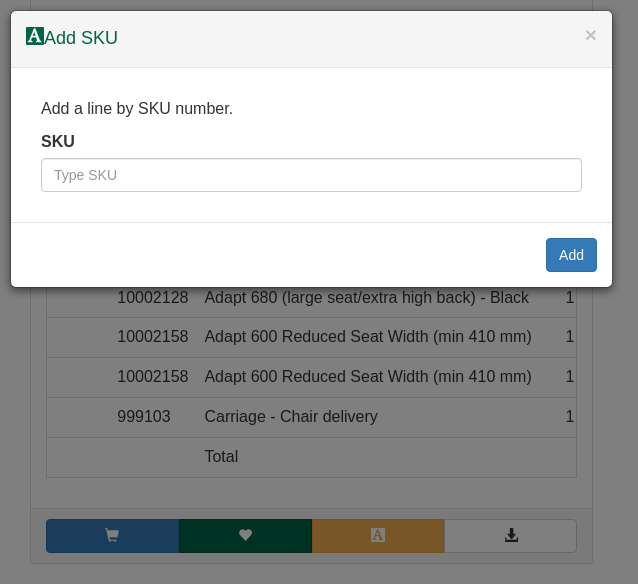 click on "SKU" at bounding box center [311, 162] 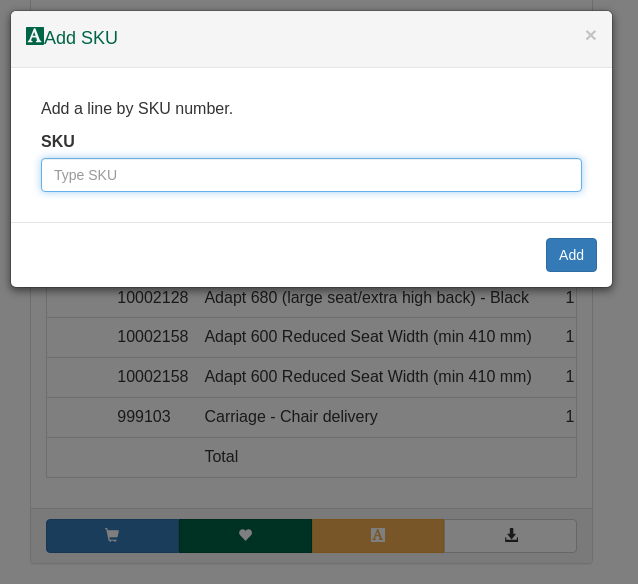 click at bounding box center (311, 175) 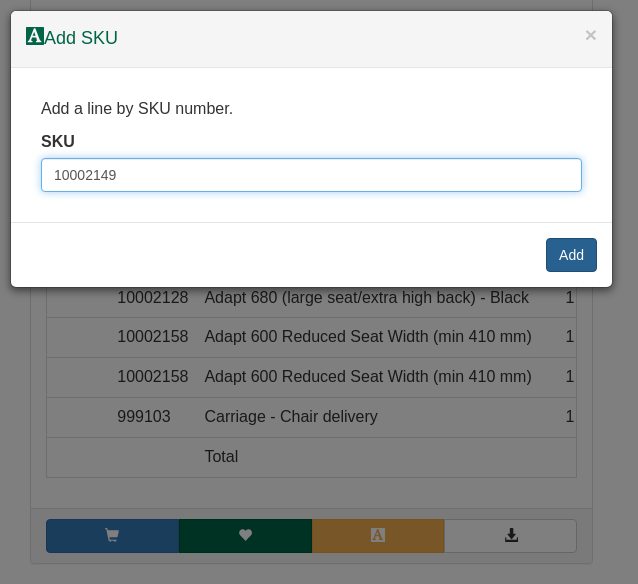 type on "10002149" 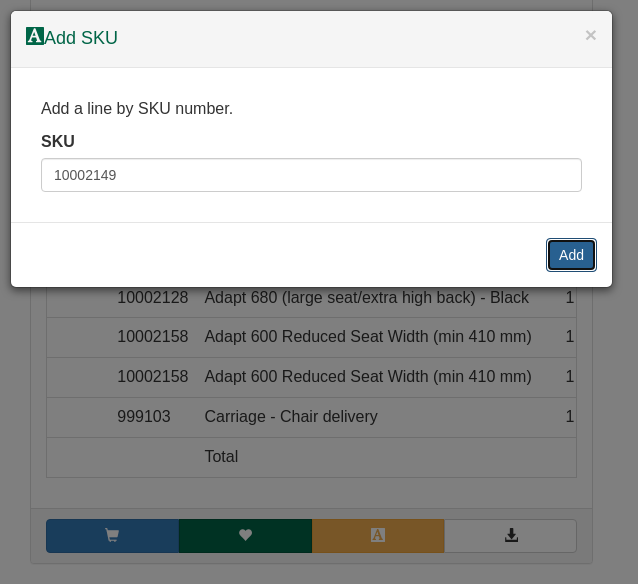 click on "Add" at bounding box center (571, 255) 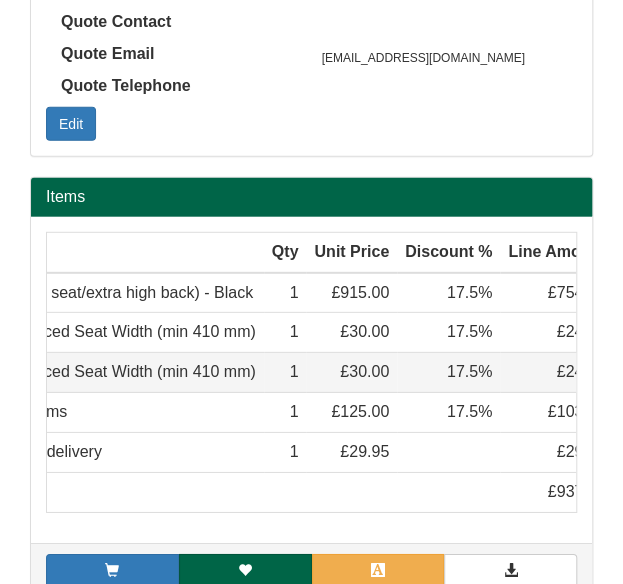 scroll, scrollTop: 0, scrollLeft: 389, axis: horizontal 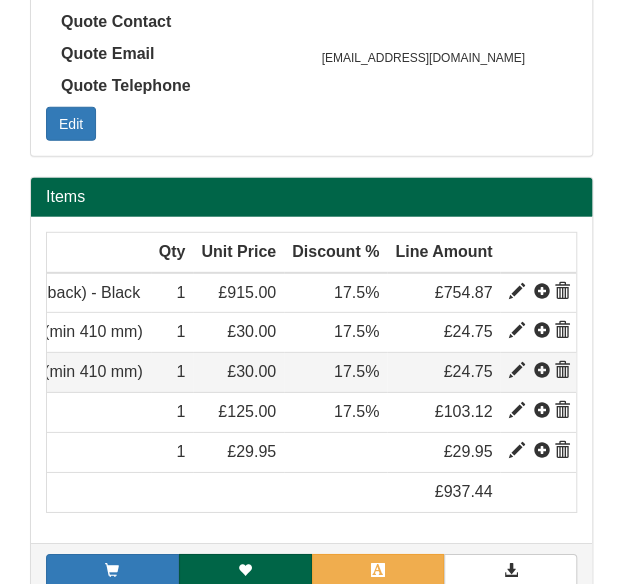 click at bounding box center [562, 371] 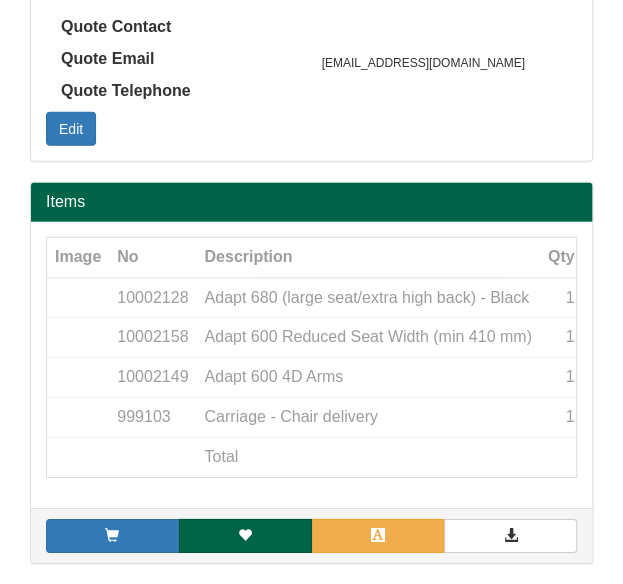 scroll, scrollTop: 0, scrollLeft: 1, axis: horizontal 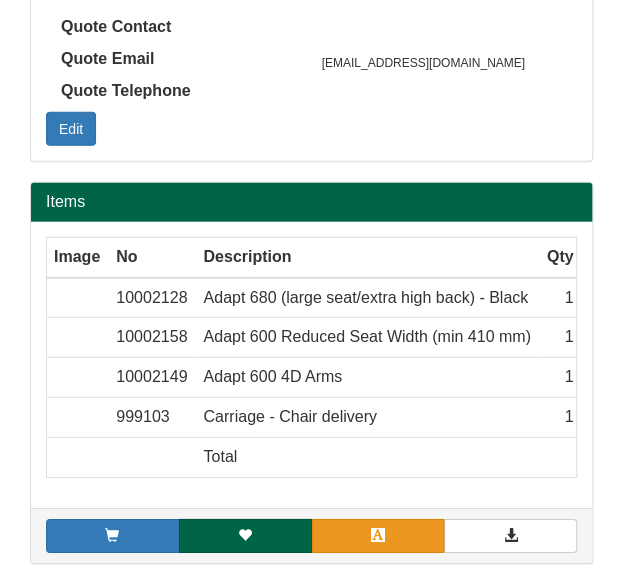 click on "Add item by SKU" at bounding box center (378, 536) 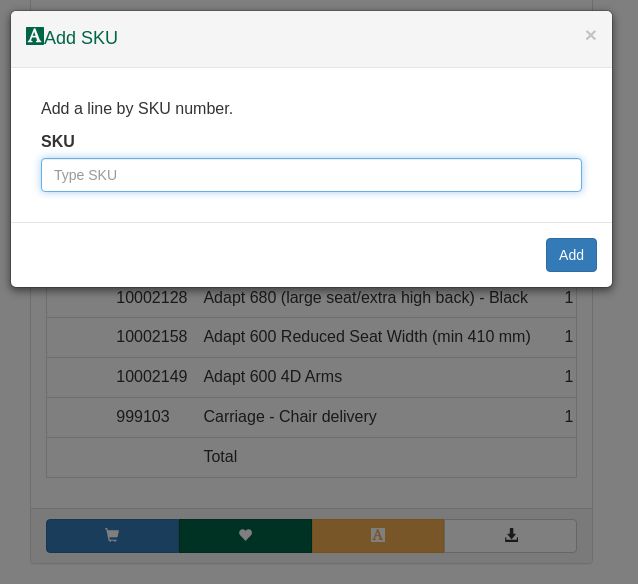 click at bounding box center [311, 175] 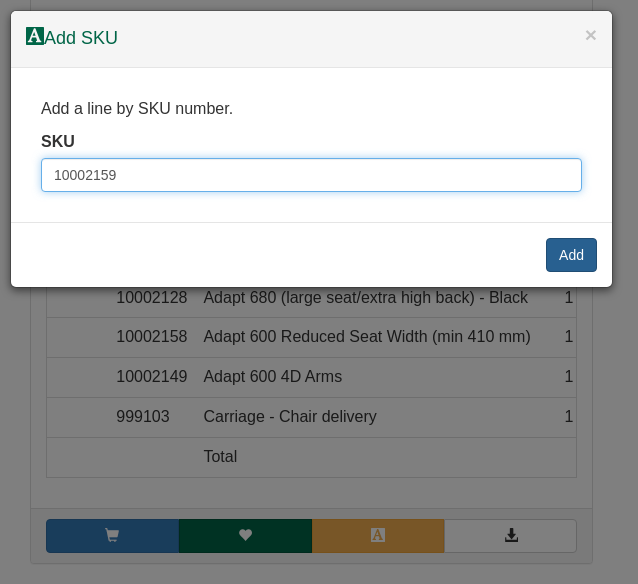 type on "10002159" 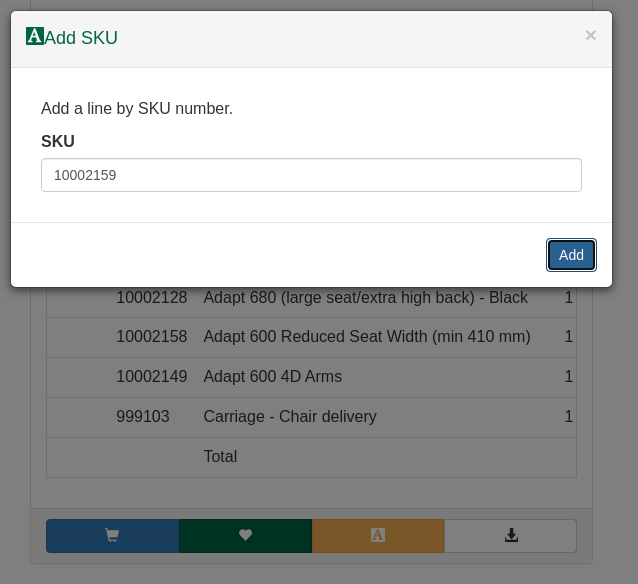 click on "Add" at bounding box center [571, 255] 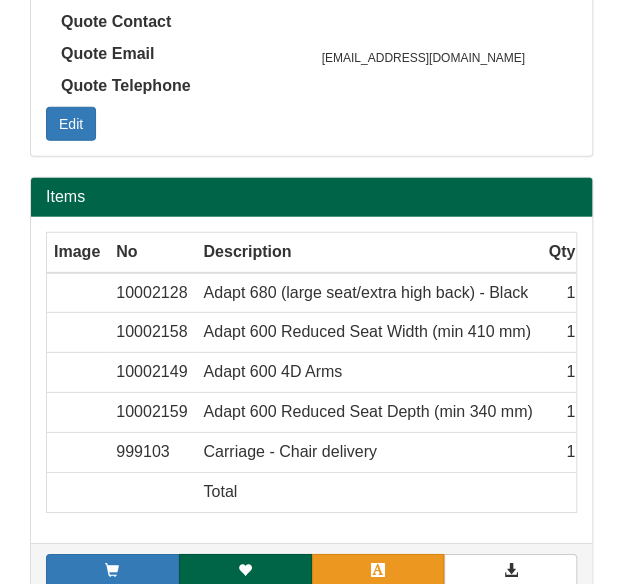 click on "Add item by SKU" at bounding box center [378, 571] 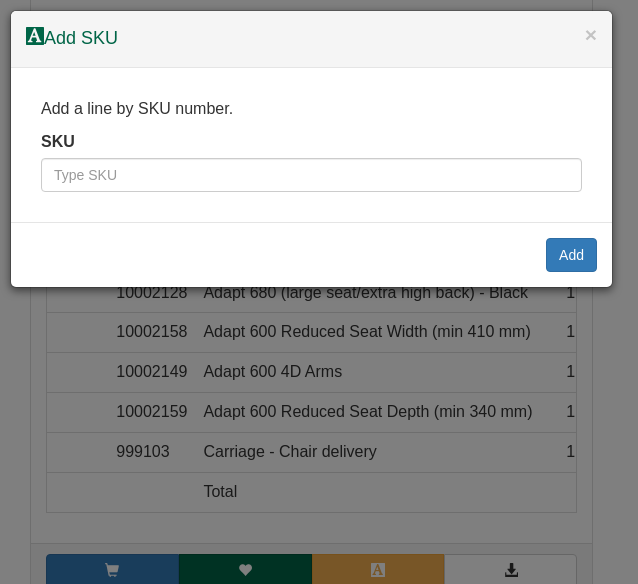click on "SKU" at bounding box center [311, 162] 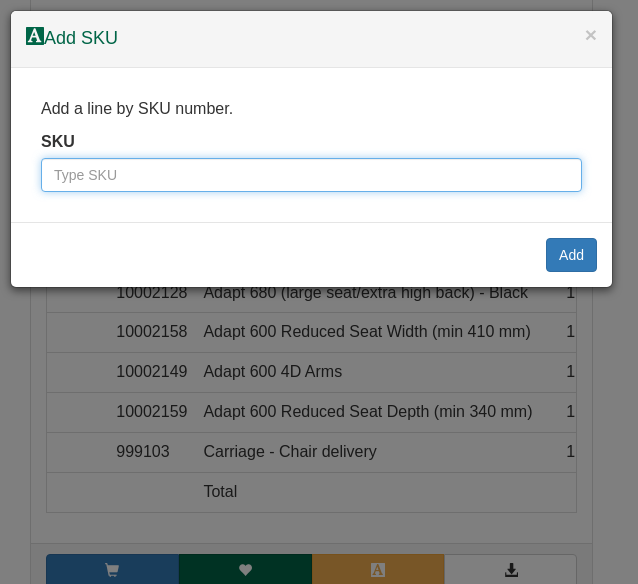 click at bounding box center (311, 175) 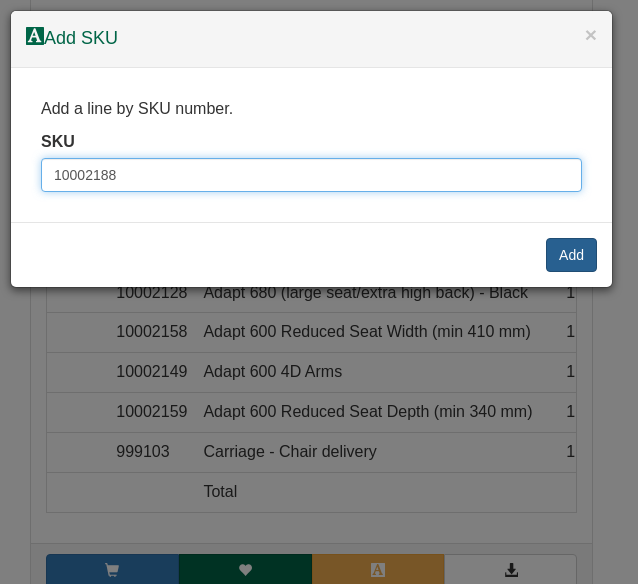 type on "10002188" 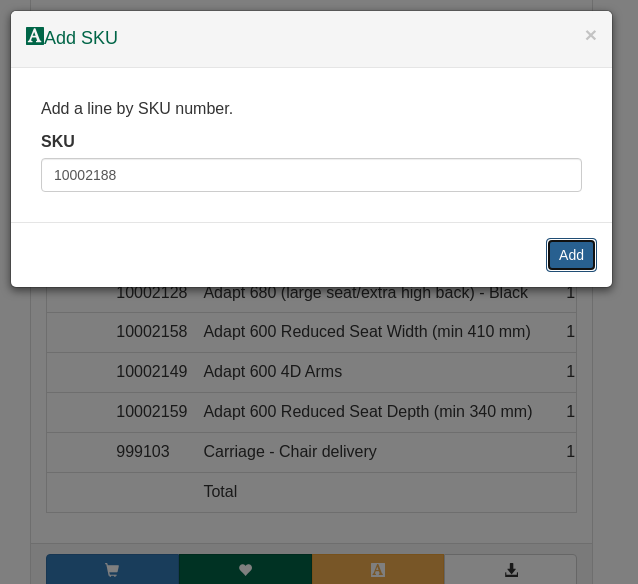 click on "Add" at bounding box center (571, 255) 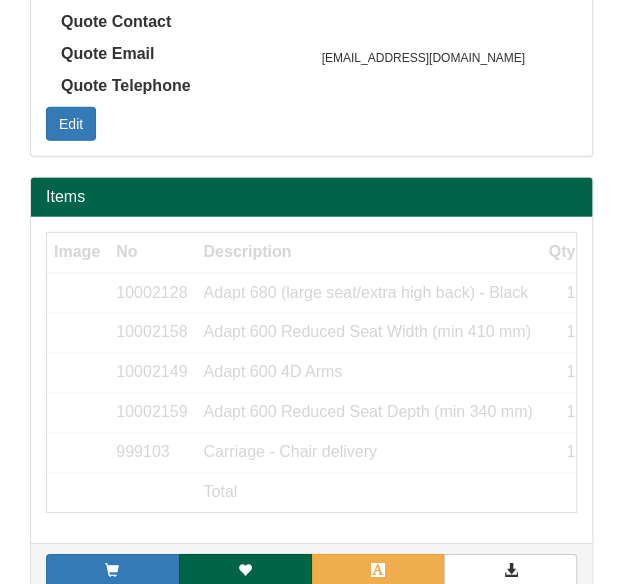 click on "Qty" at bounding box center [562, 253] 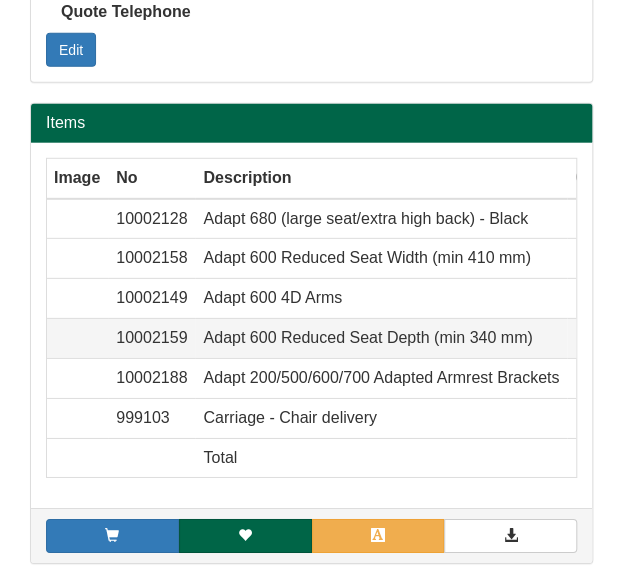 scroll, scrollTop: 1330, scrollLeft: 0, axis: vertical 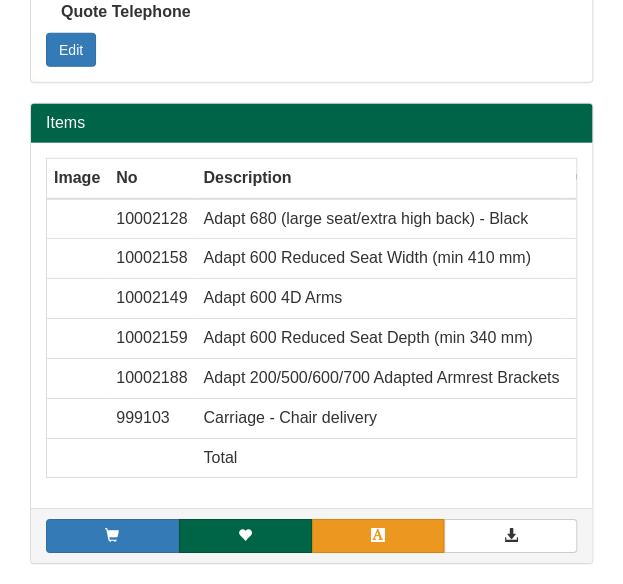 click on "Add item by SKU" at bounding box center [378, 536] 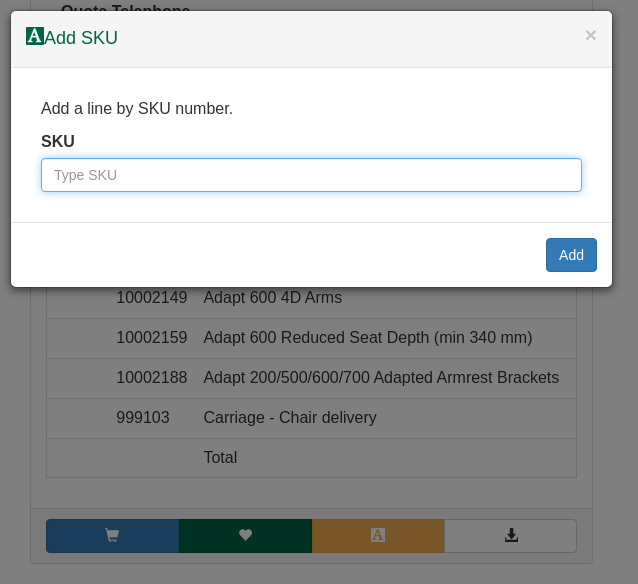 click at bounding box center (311, 175) 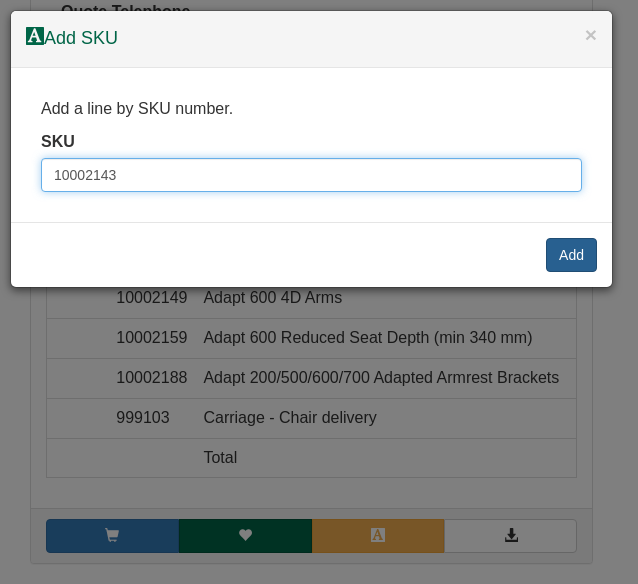 type on "10002143" 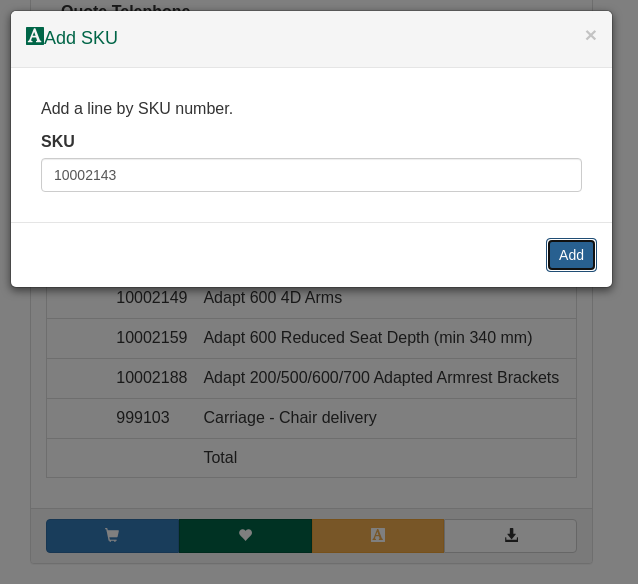 click on "Add" at bounding box center [571, 255] 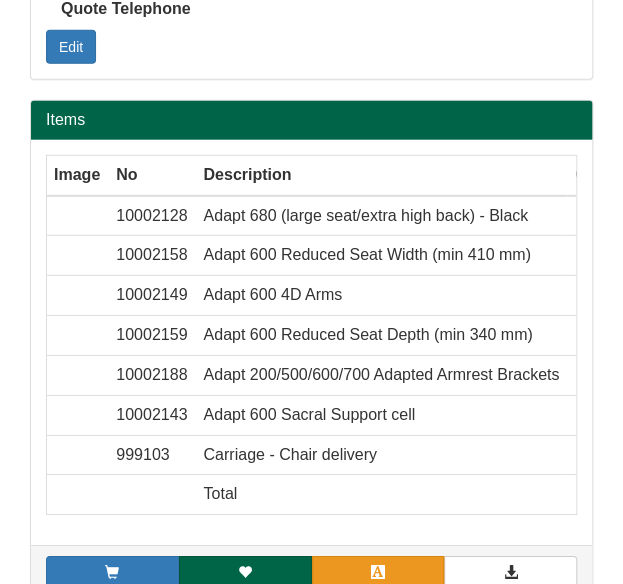 click on "Add item by SKU" at bounding box center (378, 573) 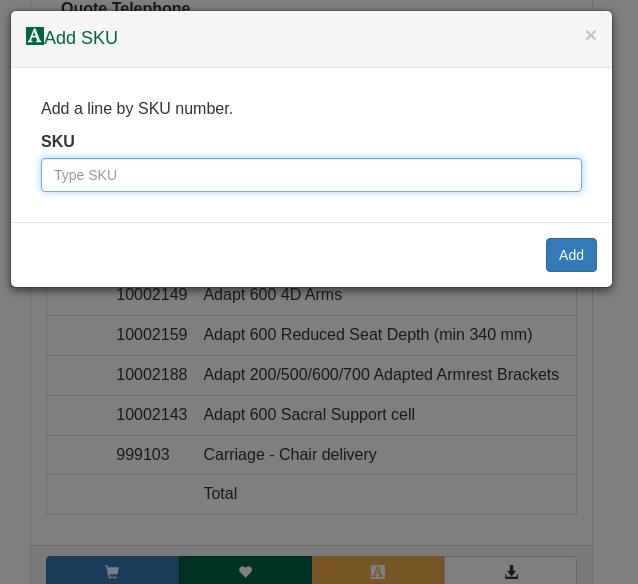 click at bounding box center (311, 175) 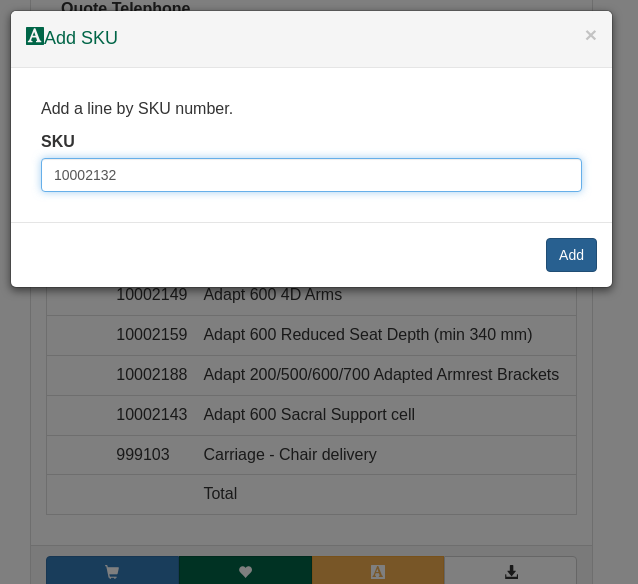 type on "10002132" 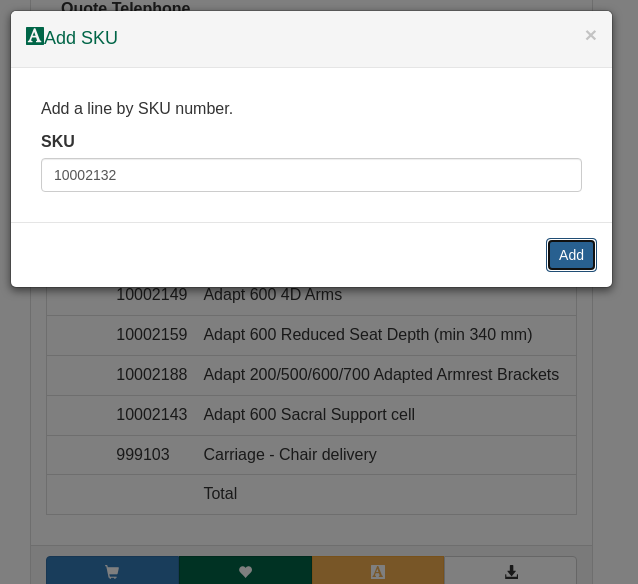 click on "Add" at bounding box center (571, 255) 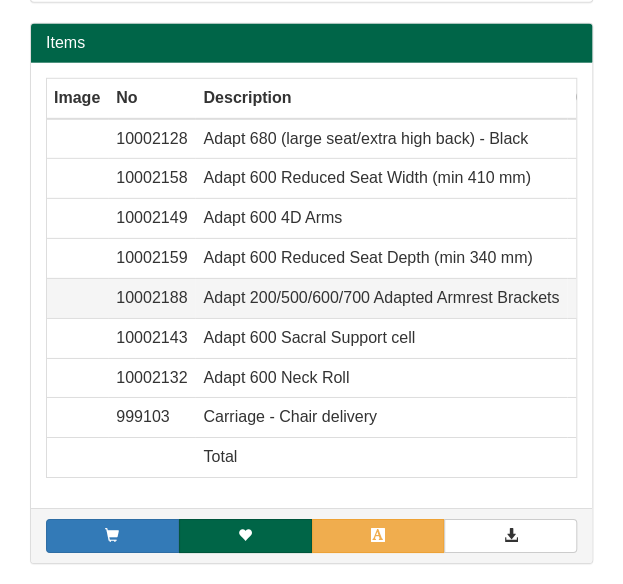scroll, scrollTop: 1410, scrollLeft: 0, axis: vertical 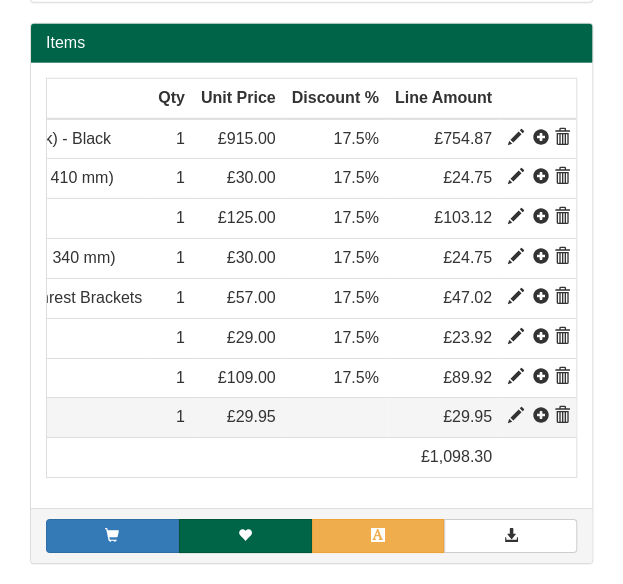 click at bounding box center (561, 416) 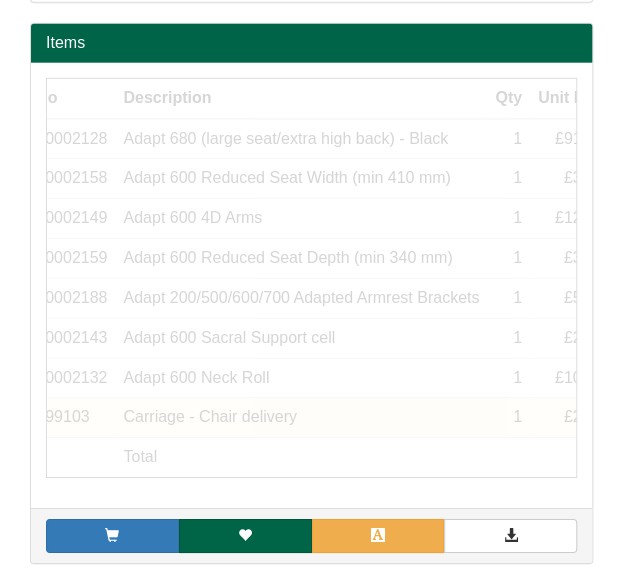 scroll, scrollTop: 0, scrollLeft: 72, axis: horizontal 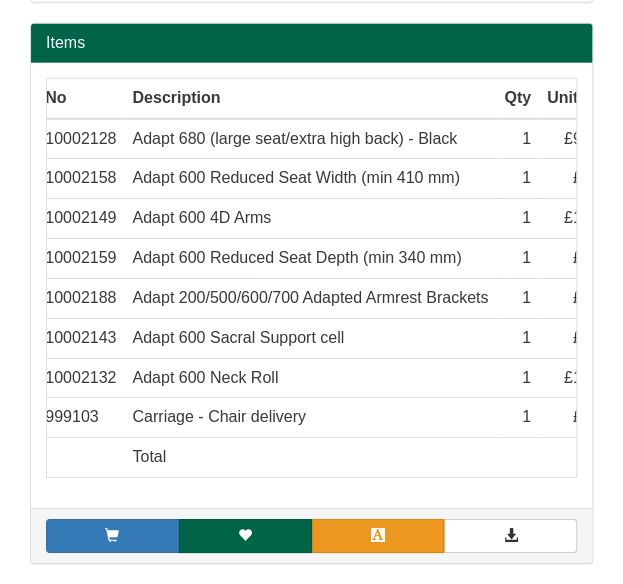 click on "Add item by SKU" at bounding box center [378, 536] 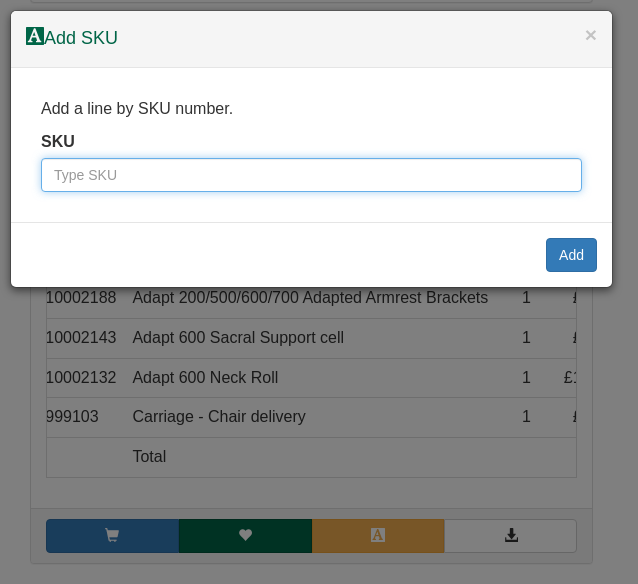 click at bounding box center [311, 175] 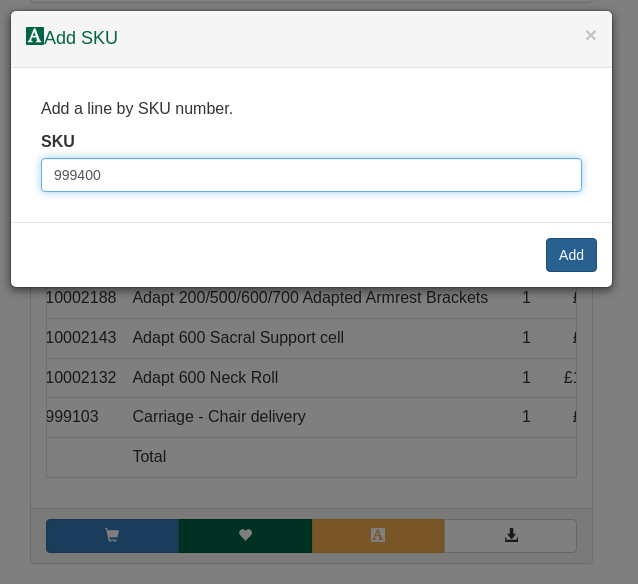 type on "999400" 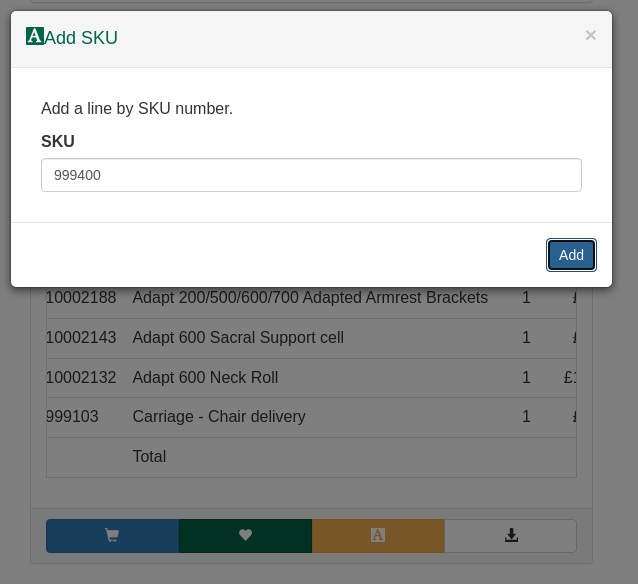 click on "Add" at bounding box center [571, 255] 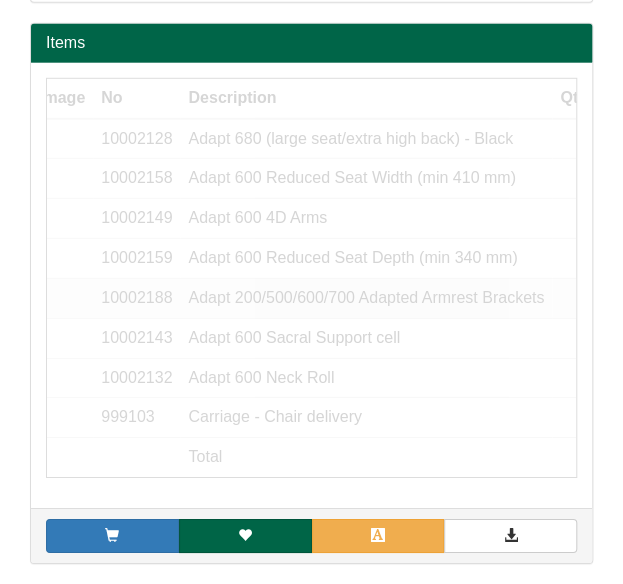 scroll, scrollTop: 0, scrollLeft: 18, axis: horizontal 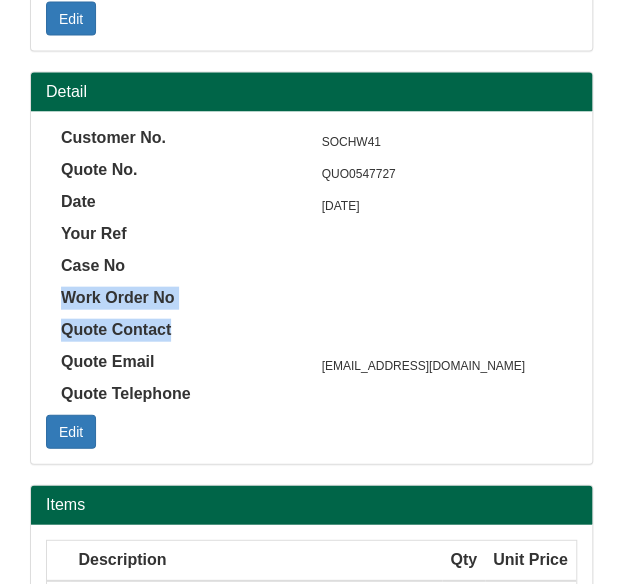 drag, startPoint x: 210, startPoint y: 414, endPoint x: 455, endPoint y: 233, distance: 304.60794 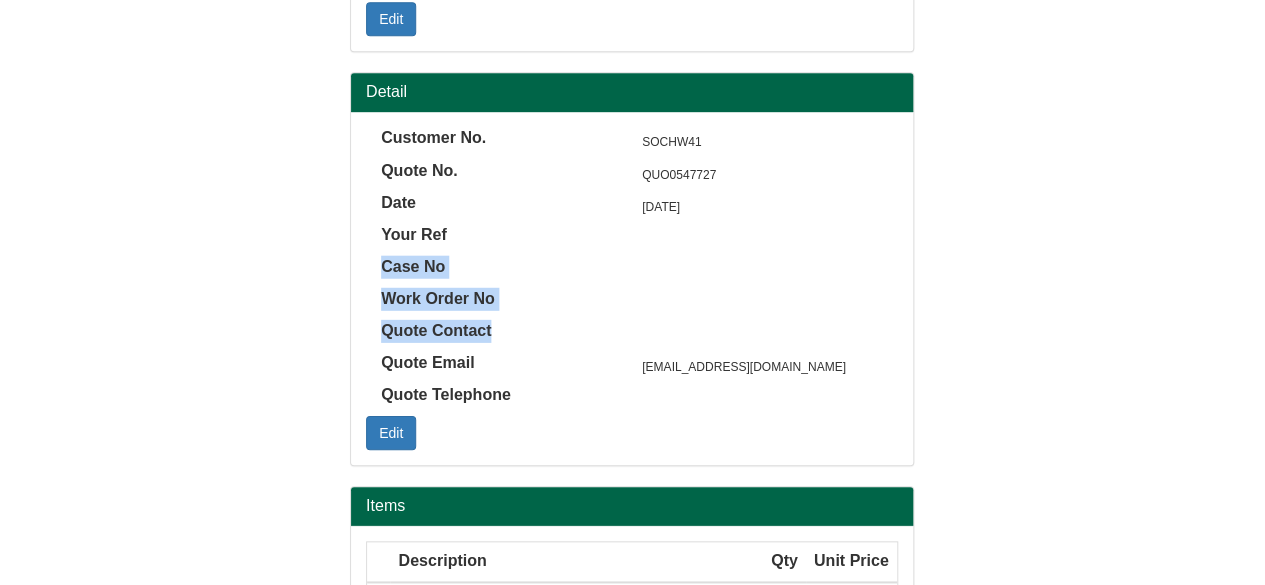 scroll, scrollTop: 700, scrollLeft: 0, axis: vertical 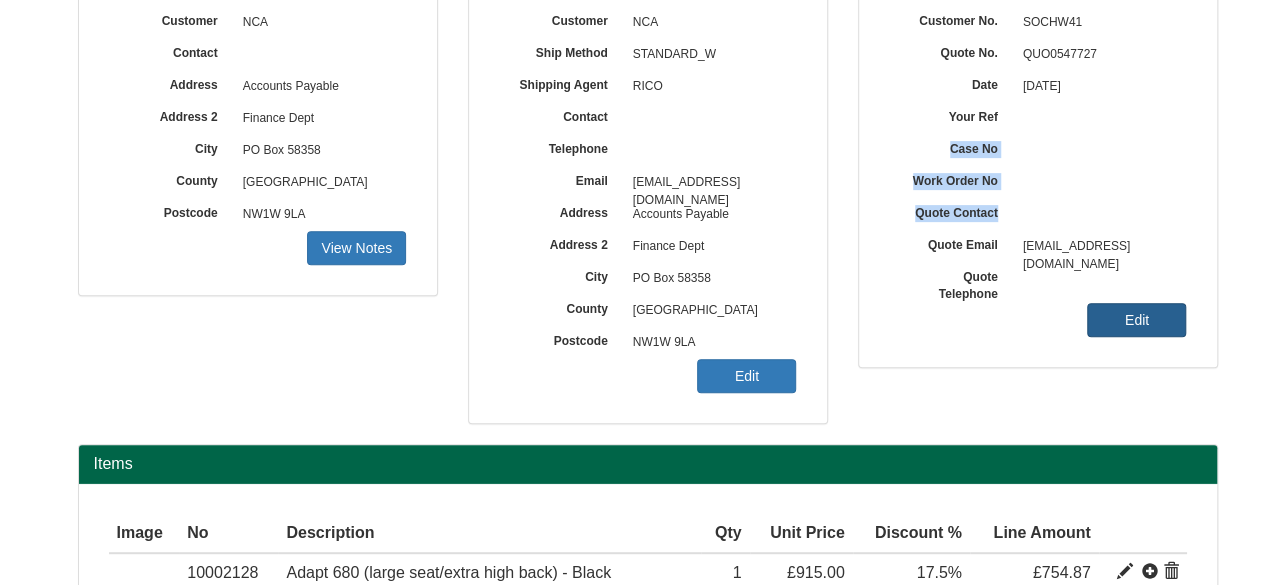 click on "Edit" at bounding box center [1136, 320] 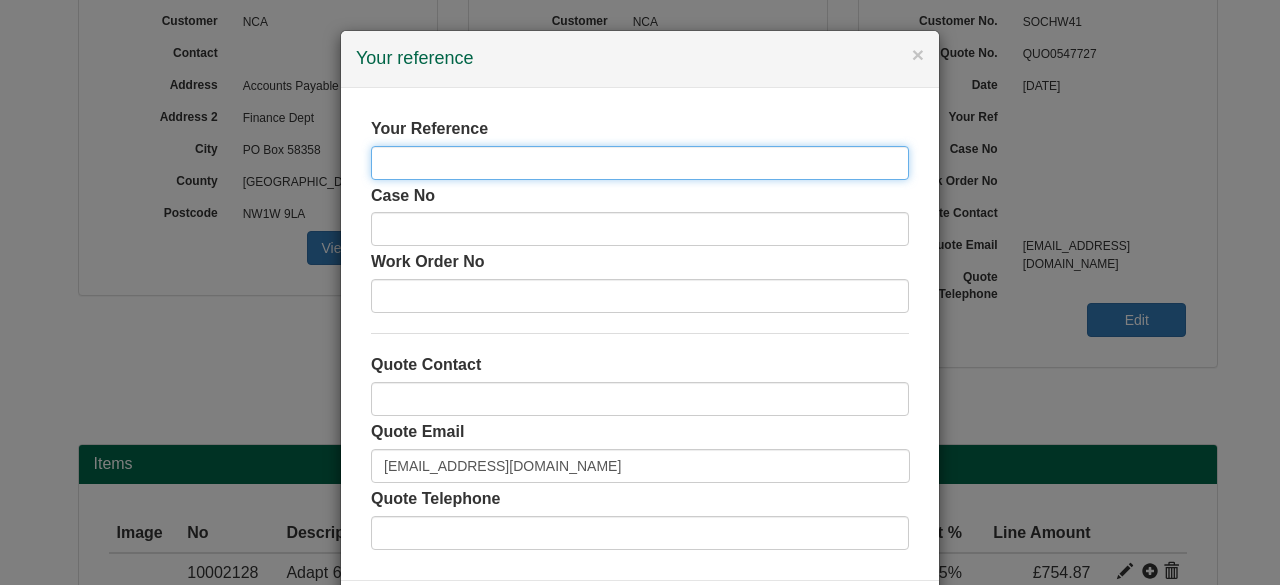 click at bounding box center (640, 163) 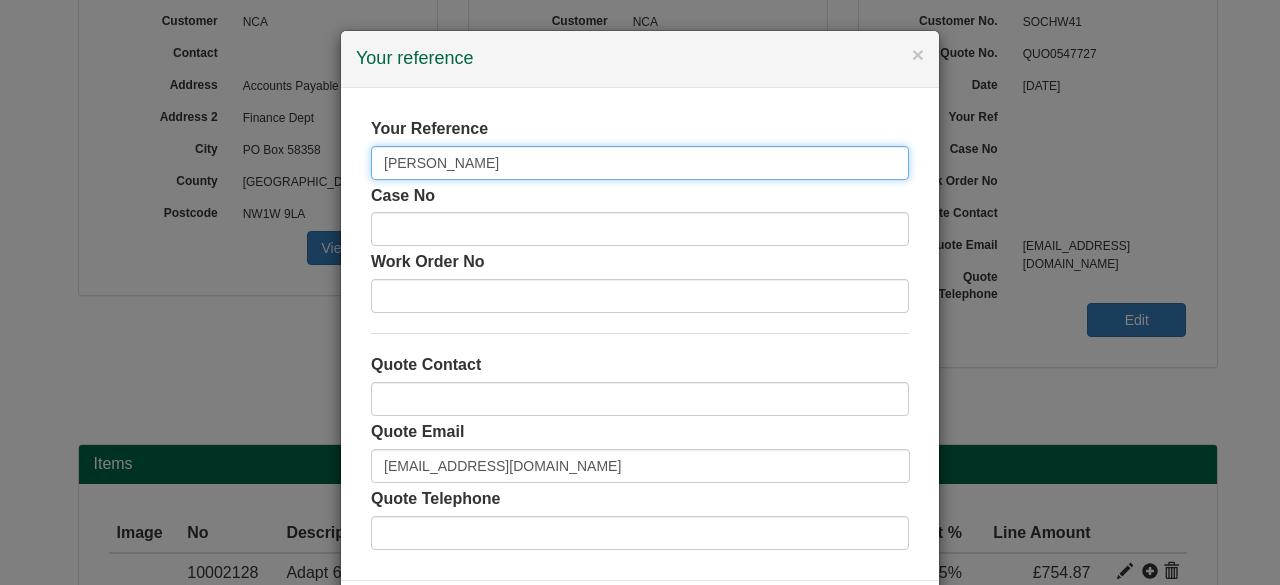 scroll, scrollTop: 88, scrollLeft: 0, axis: vertical 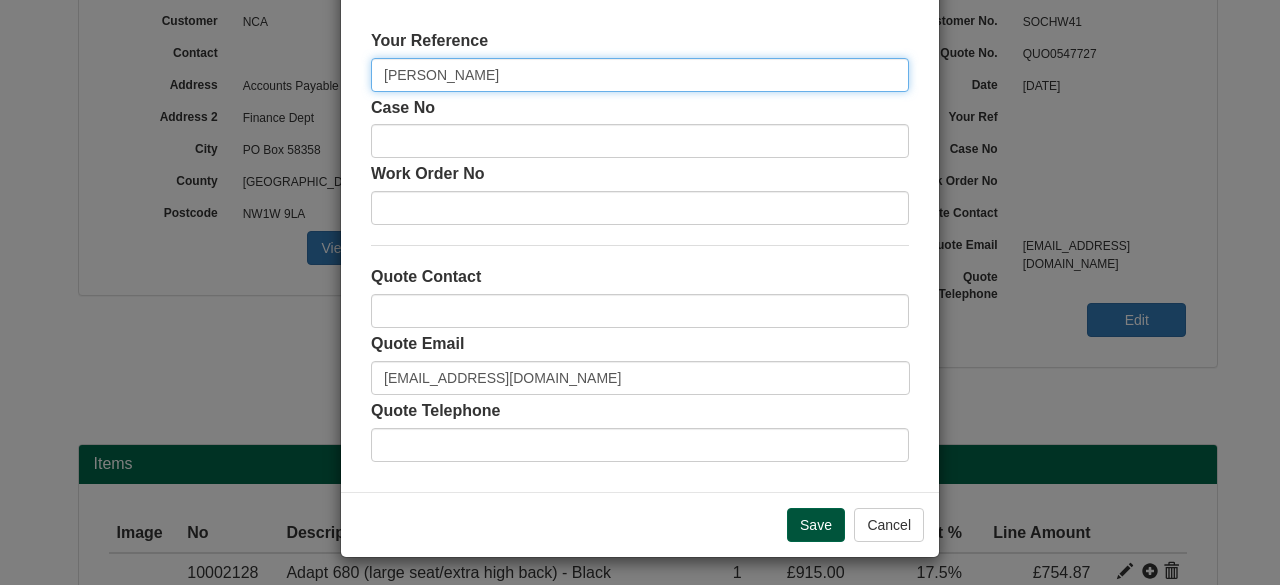 type on "[PERSON_NAME]" 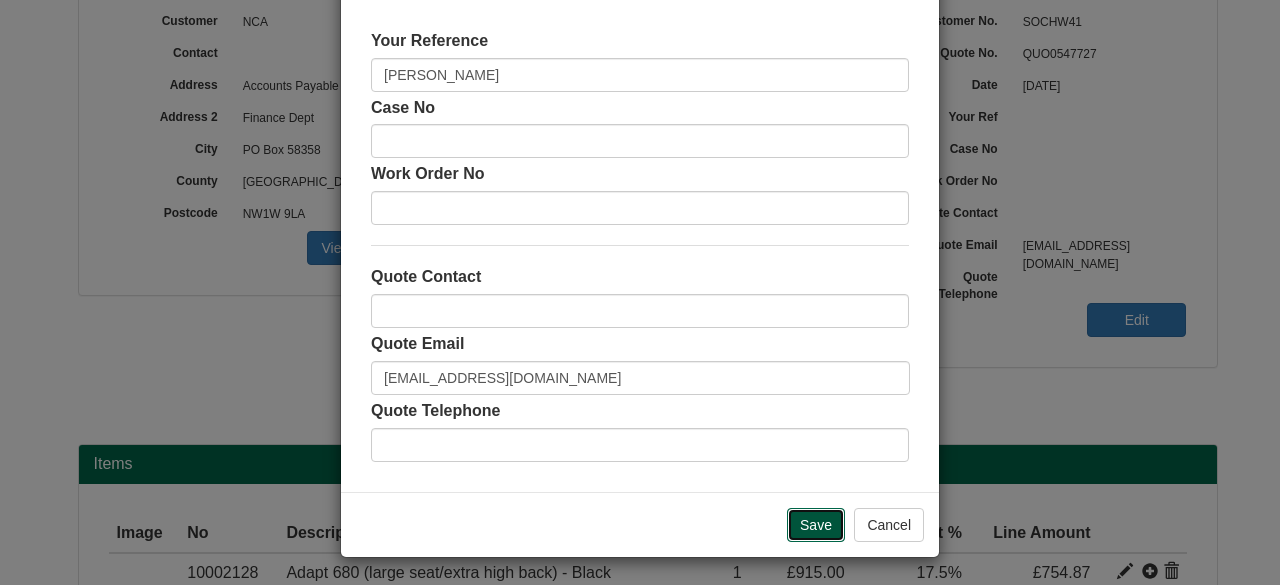 click on "Save" at bounding box center (816, 525) 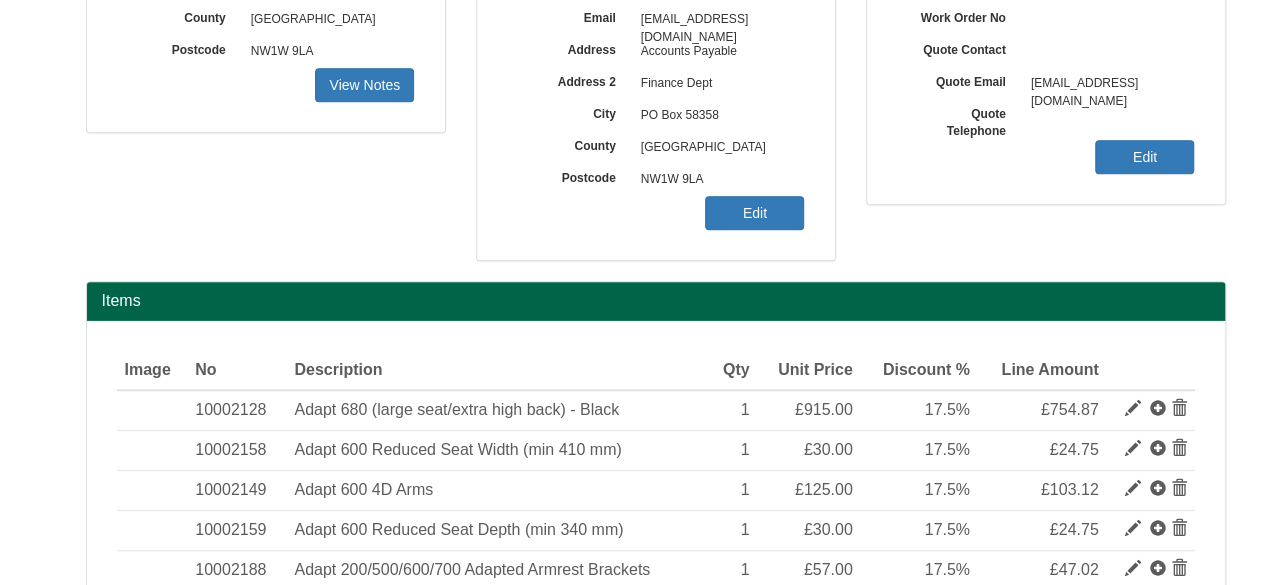 scroll, scrollTop: 417, scrollLeft: 0, axis: vertical 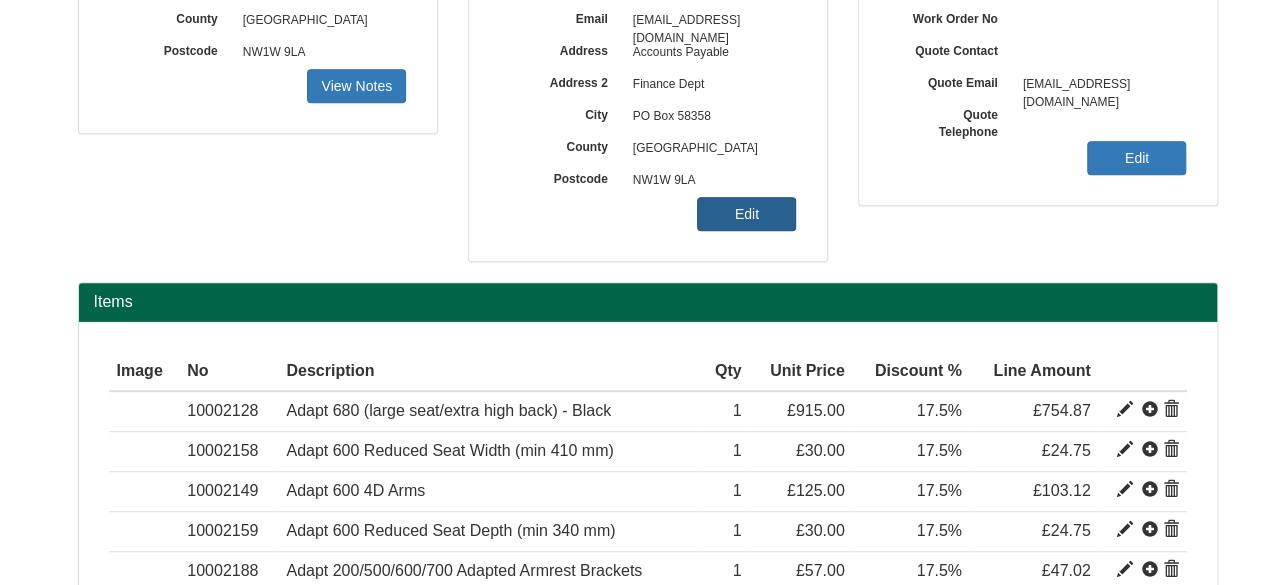 click on "Edit" at bounding box center (746, 214) 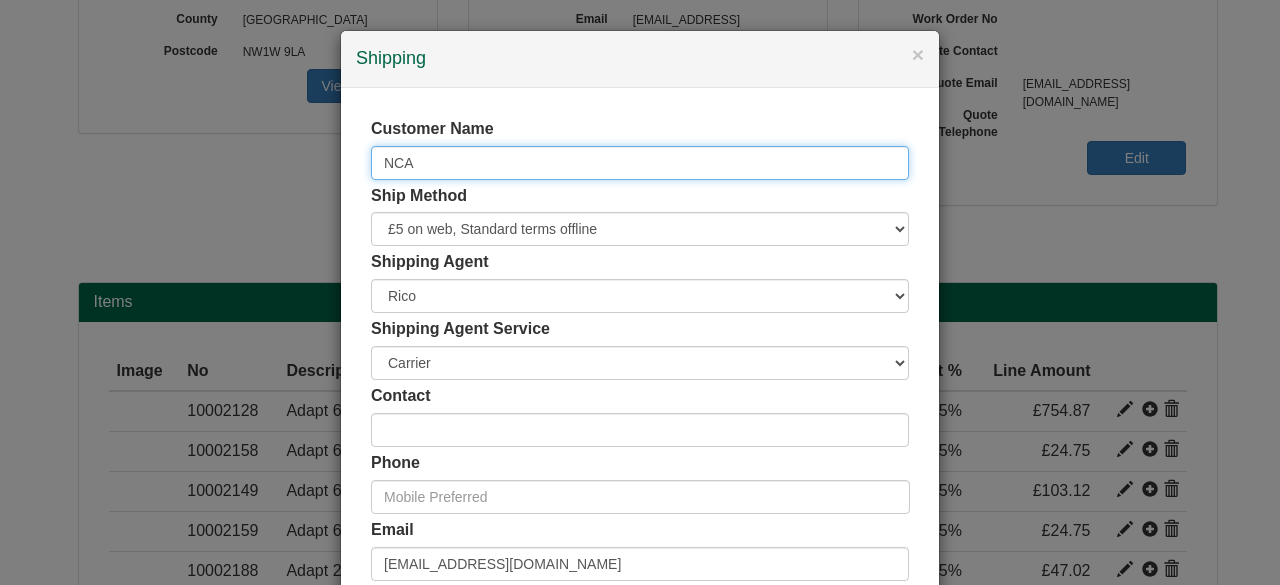 drag, startPoint x: 513, startPoint y: 175, endPoint x: 211, endPoint y: 163, distance: 302.2383 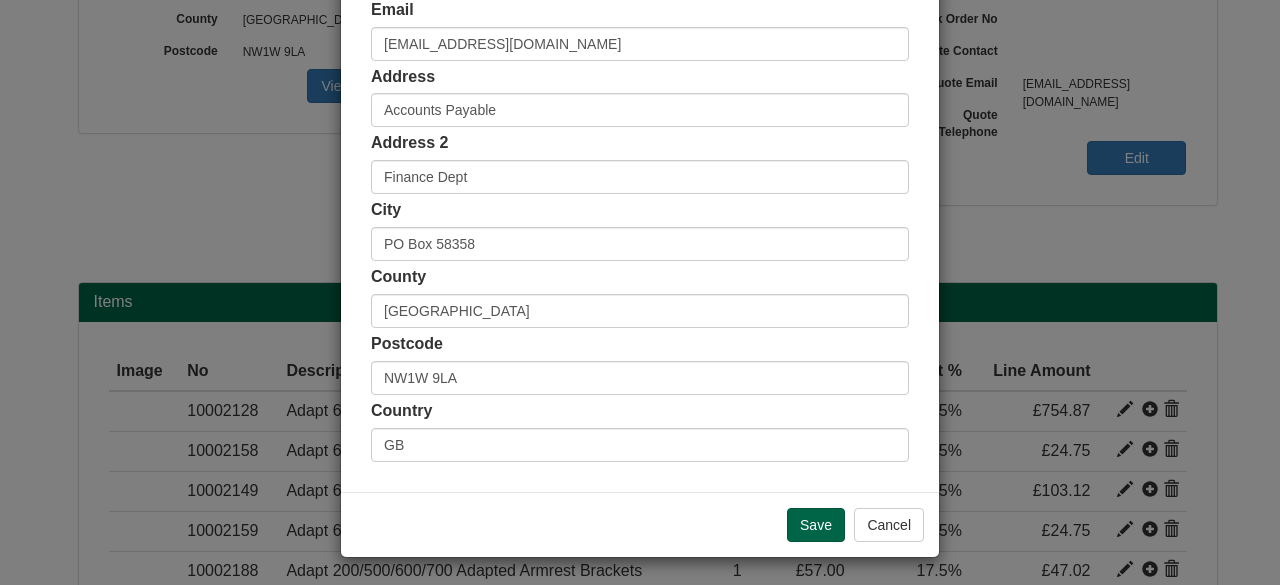 scroll, scrollTop: 518, scrollLeft: 0, axis: vertical 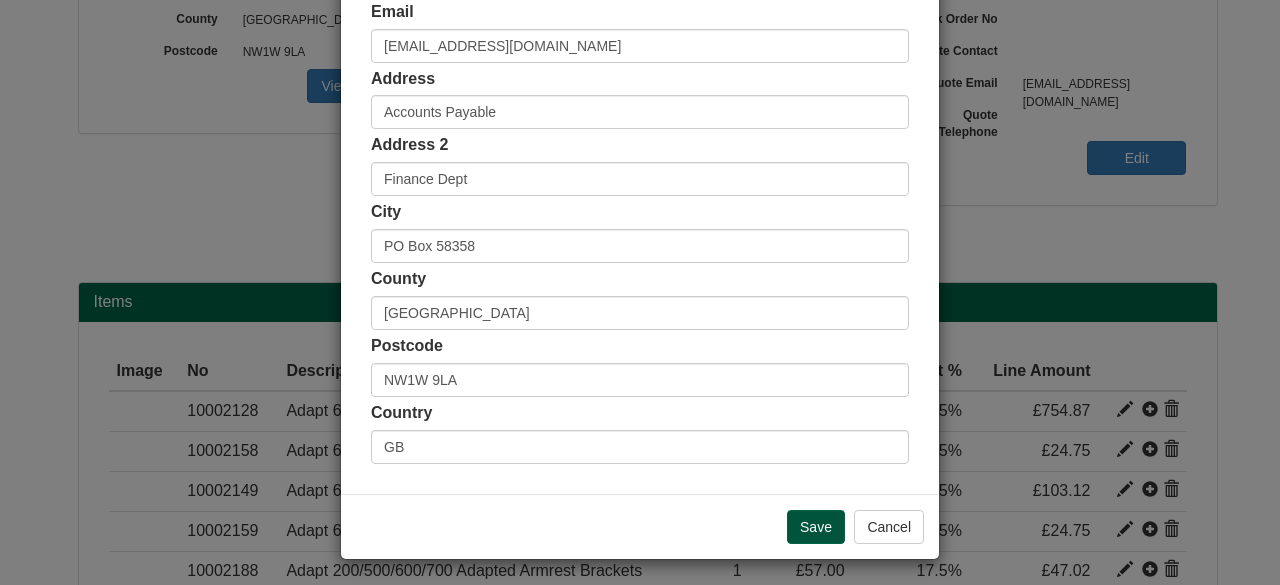 type on "[PERSON_NAME]" 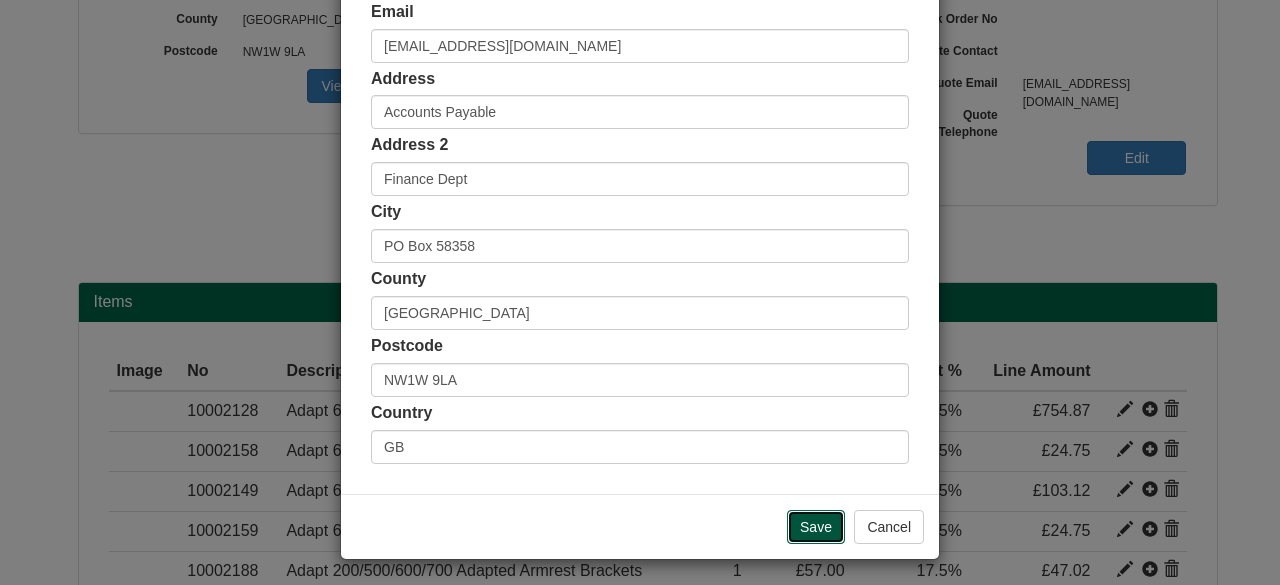 click on "Save" at bounding box center (816, 527) 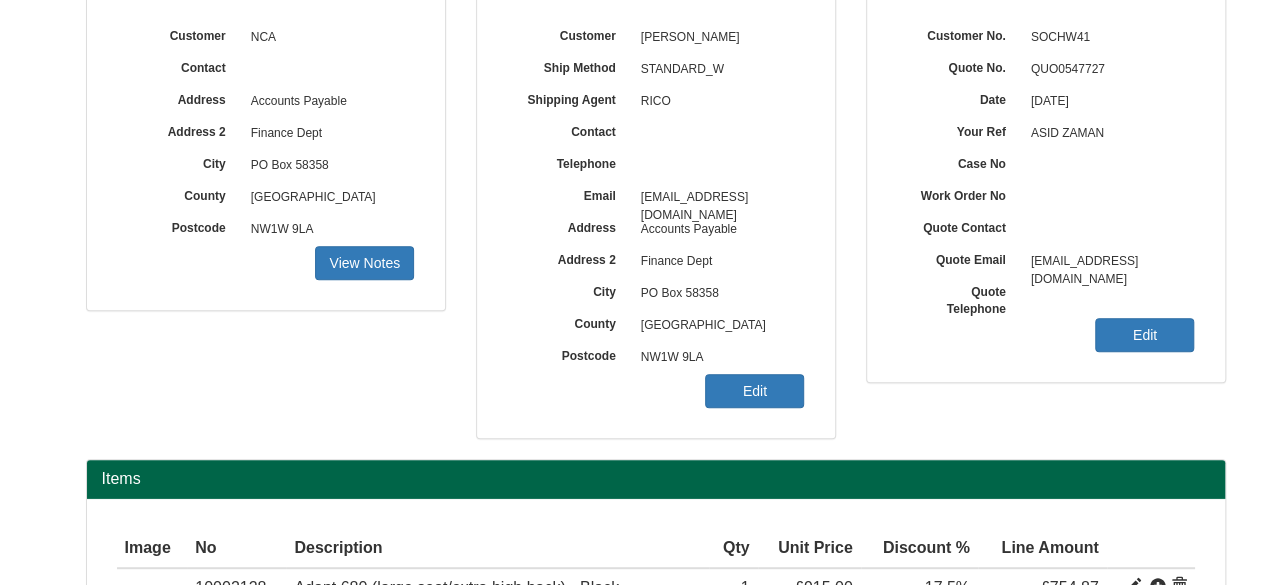 scroll, scrollTop: 246, scrollLeft: 0, axis: vertical 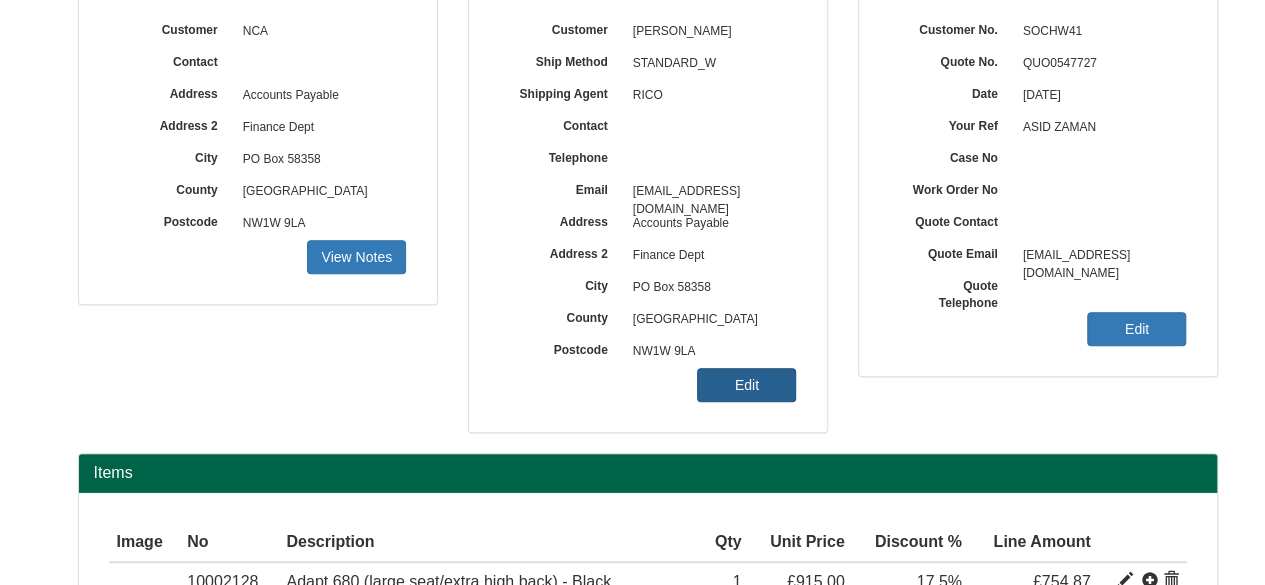 click on "Edit" at bounding box center [746, 385] 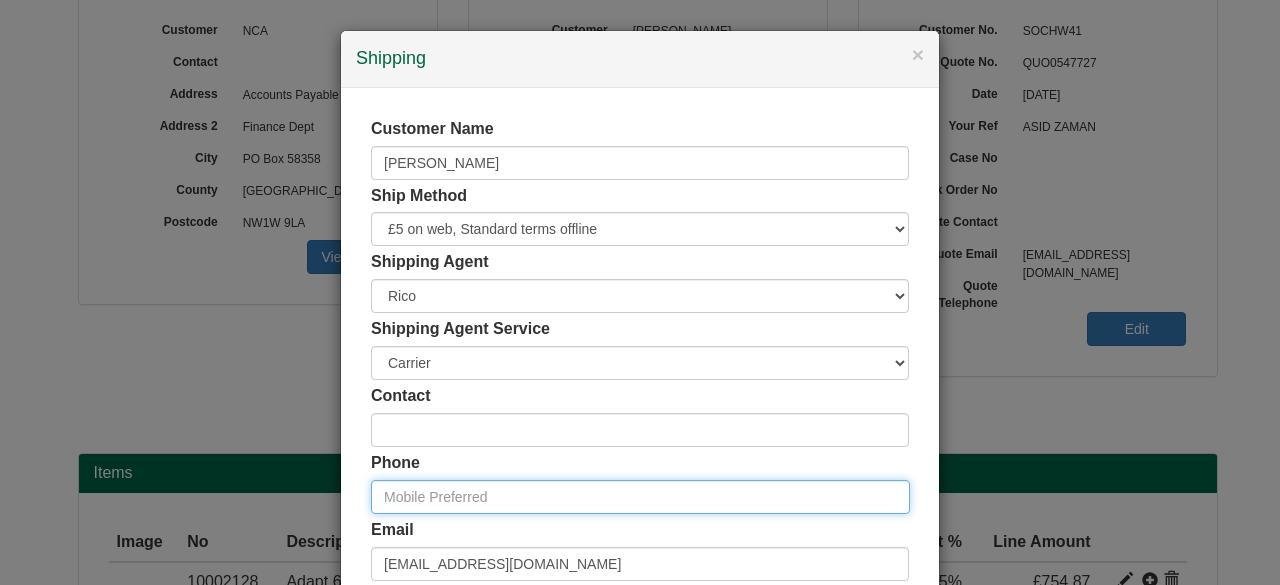 click at bounding box center (640, 497) 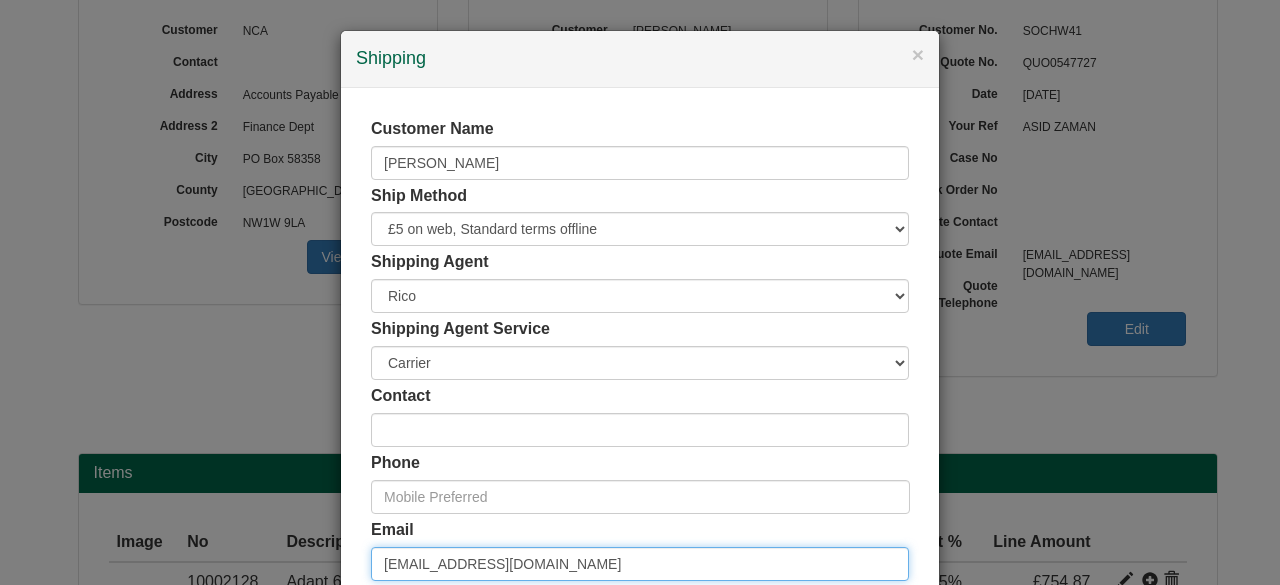 drag, startPoint x: 590, startPoint y: 555, endPoint x: 290, endPoint y: 475, distance: 310.4835 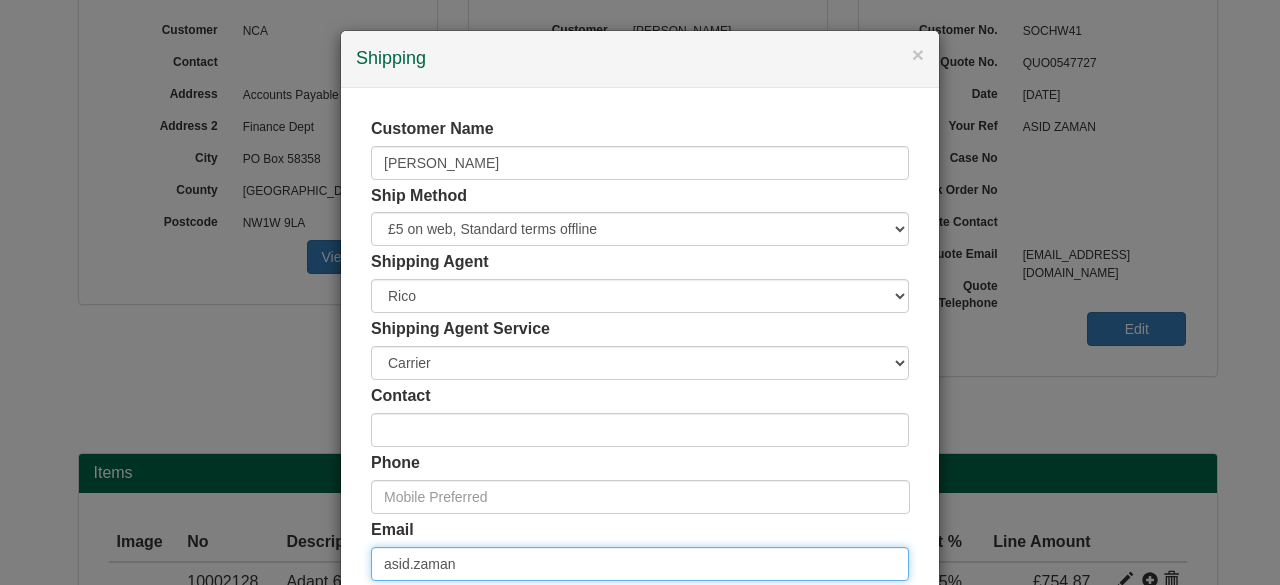 type on "asid.zaman" 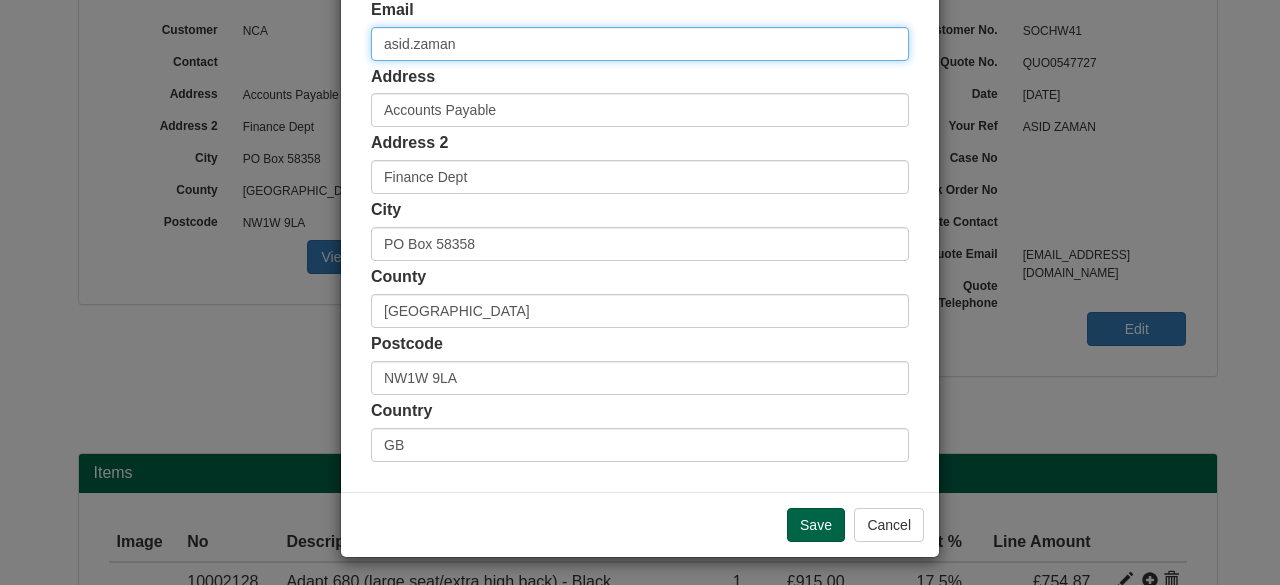 scroll, scrollTop: 520, scrollLeft: 0, axis: vertical 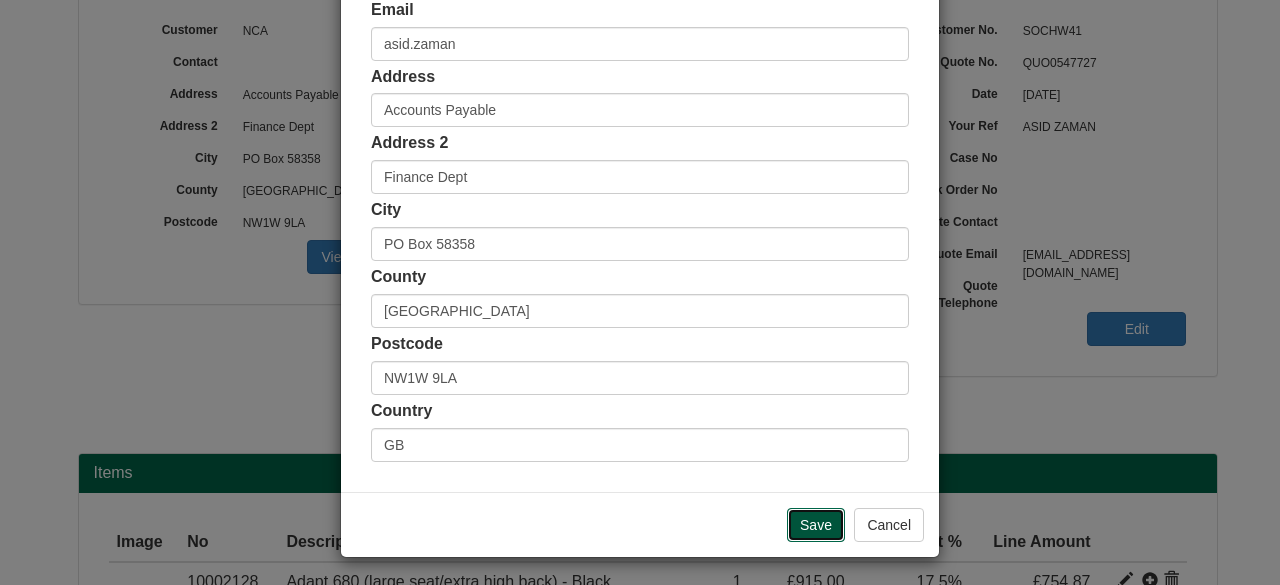 click on "Save" at bounding box center (816, 525) 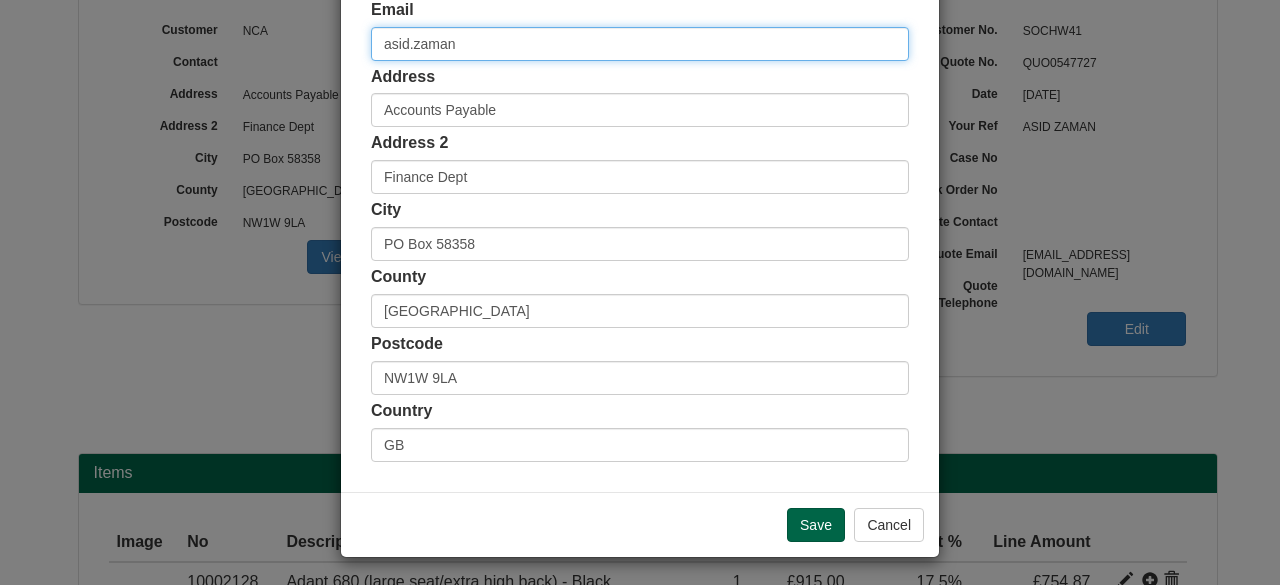drag, startPoint x: 487, startPoint y: 34, endPoint x: 331, endPoint y: 19, distance: 156.7195 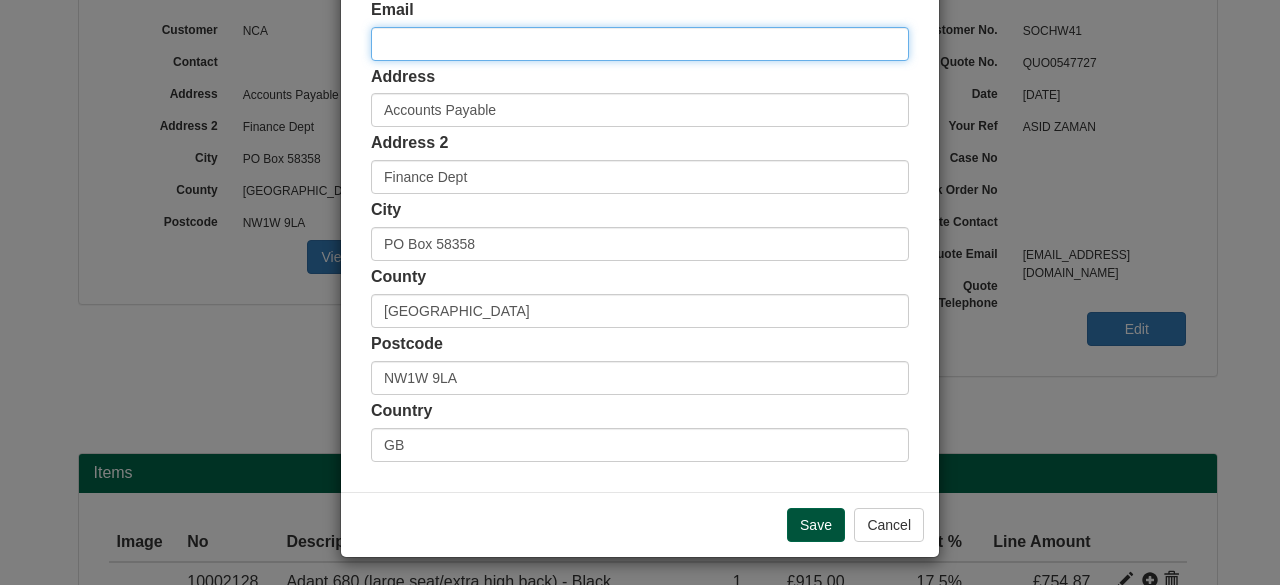 type 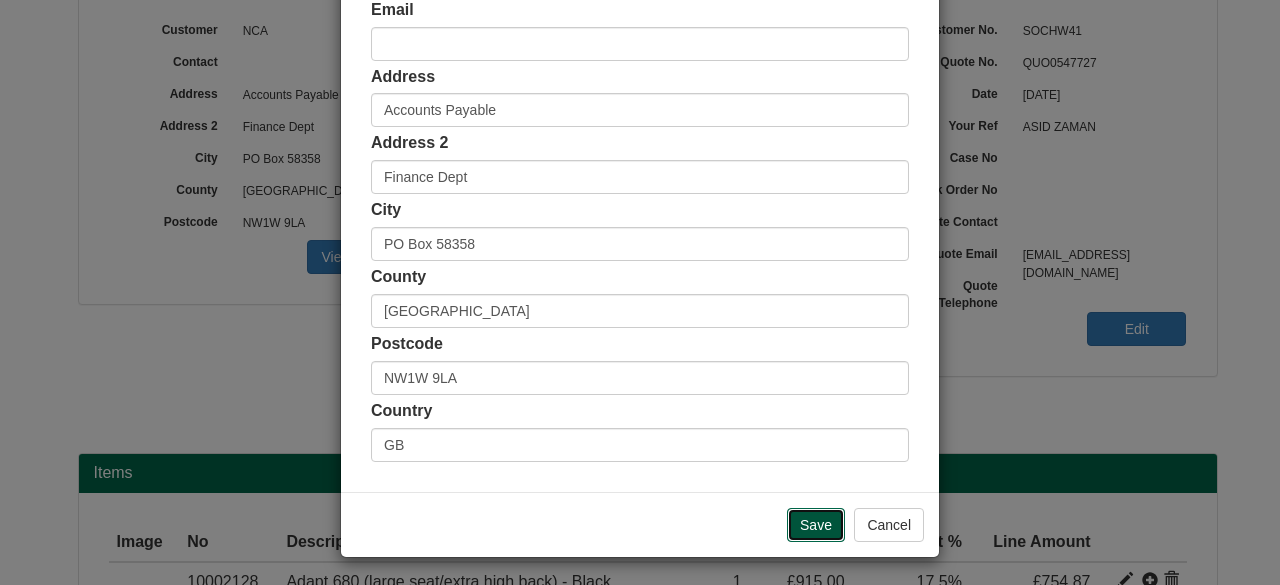 click on "Save" at bounding box center (816, 525) 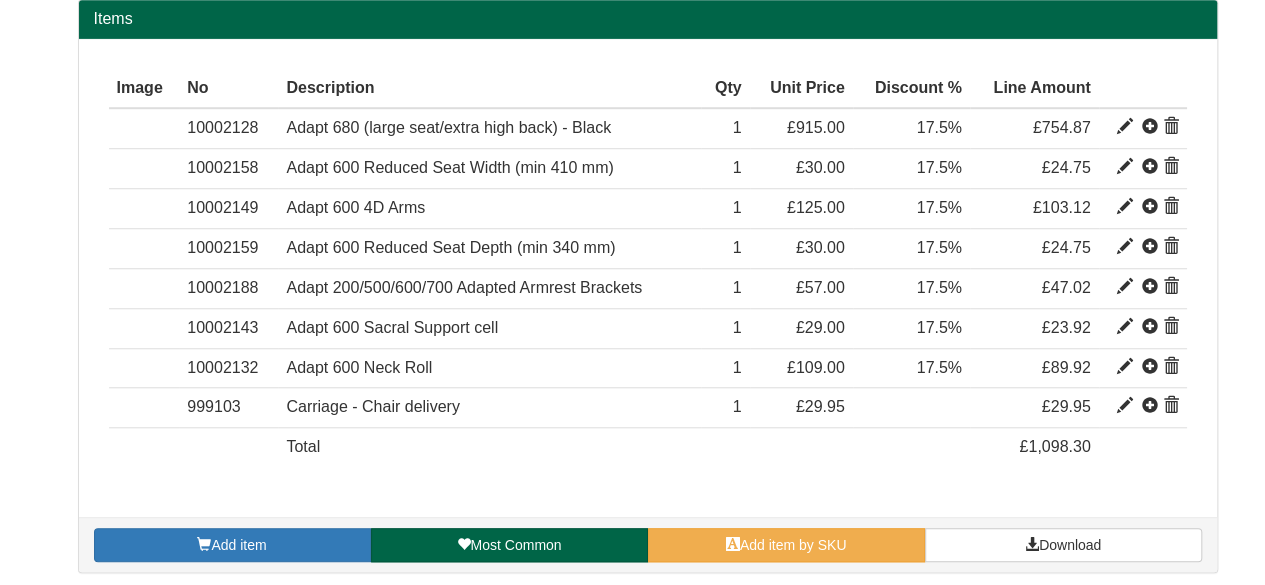 scroll, scrollTop: 700, scrollLeft: 0, axis: vertical 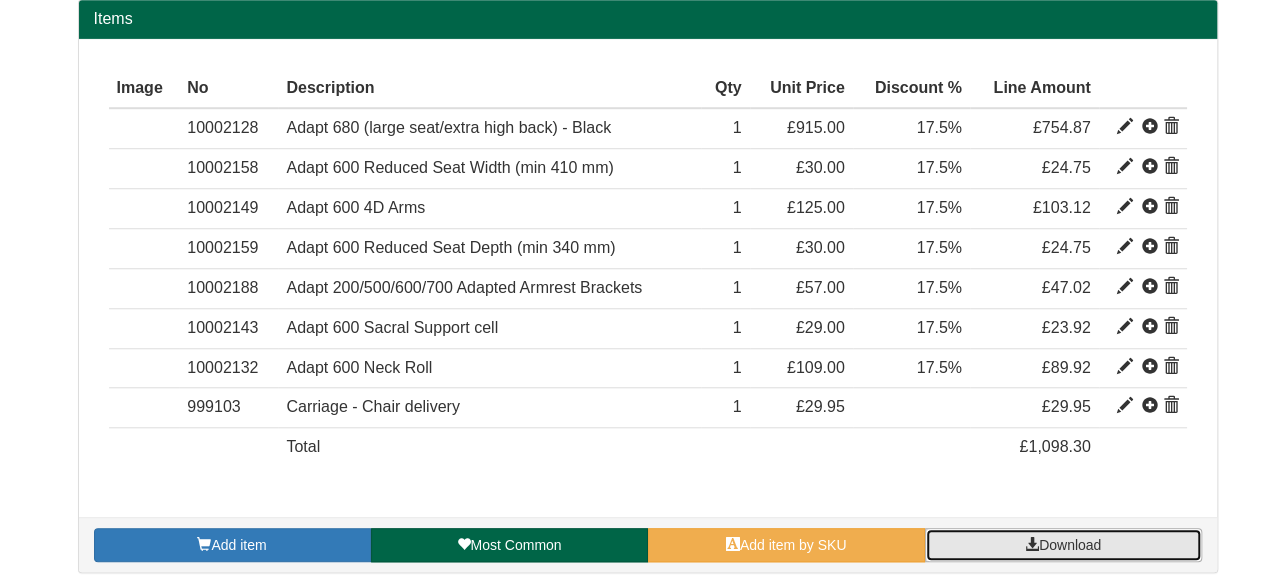 click on "Download" at bounding box center [1063, 545] 